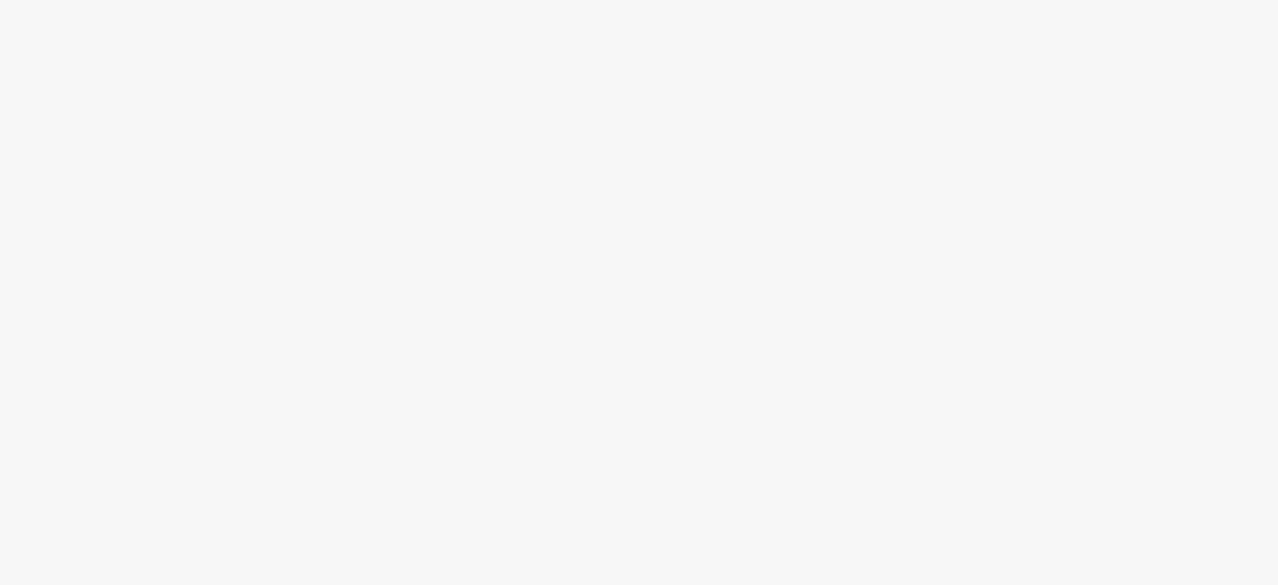 scroll, scrollTop: 0, scrollLeft: 0, axis: both 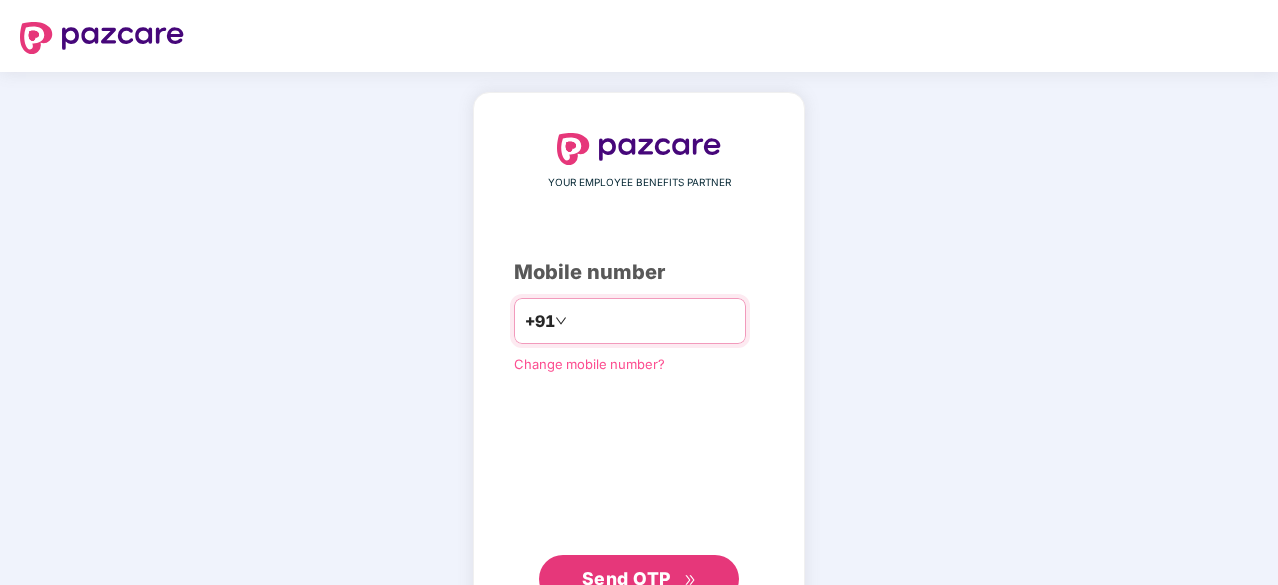 click at bounding box center [653, 321] 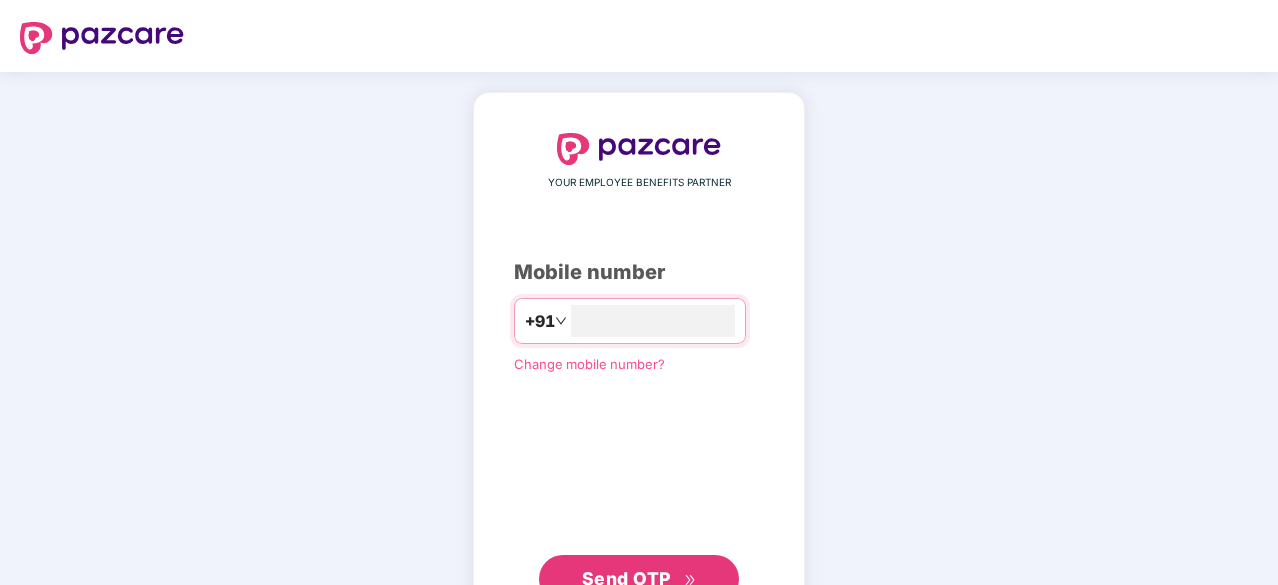 type on "**********" 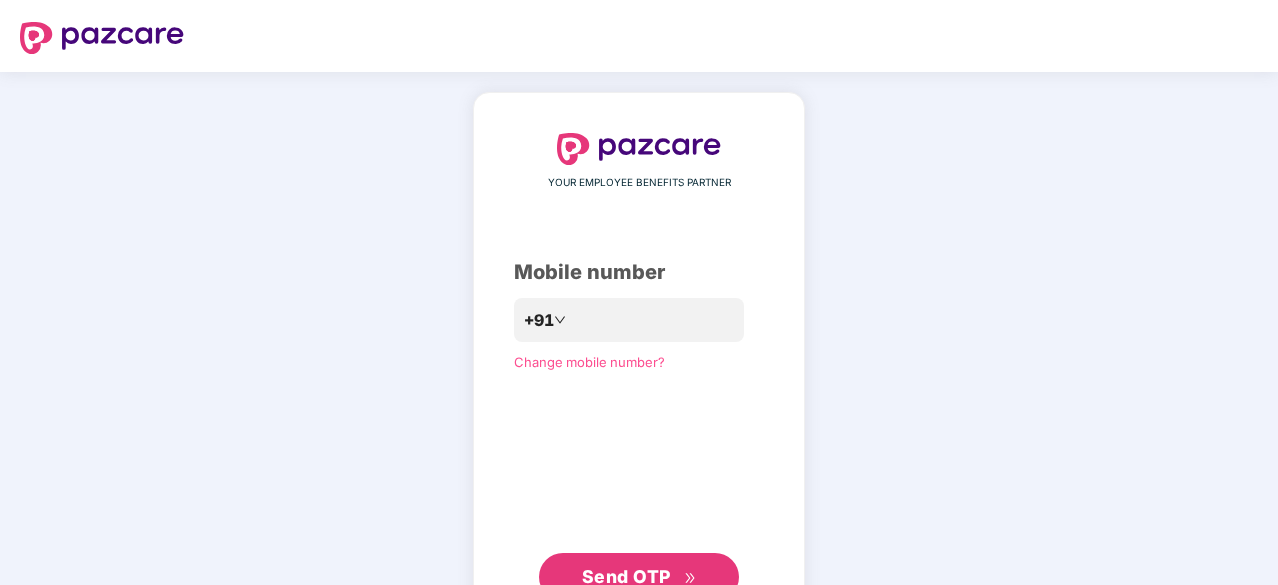 click on "Send OTP" at bounding box center [626, 576] 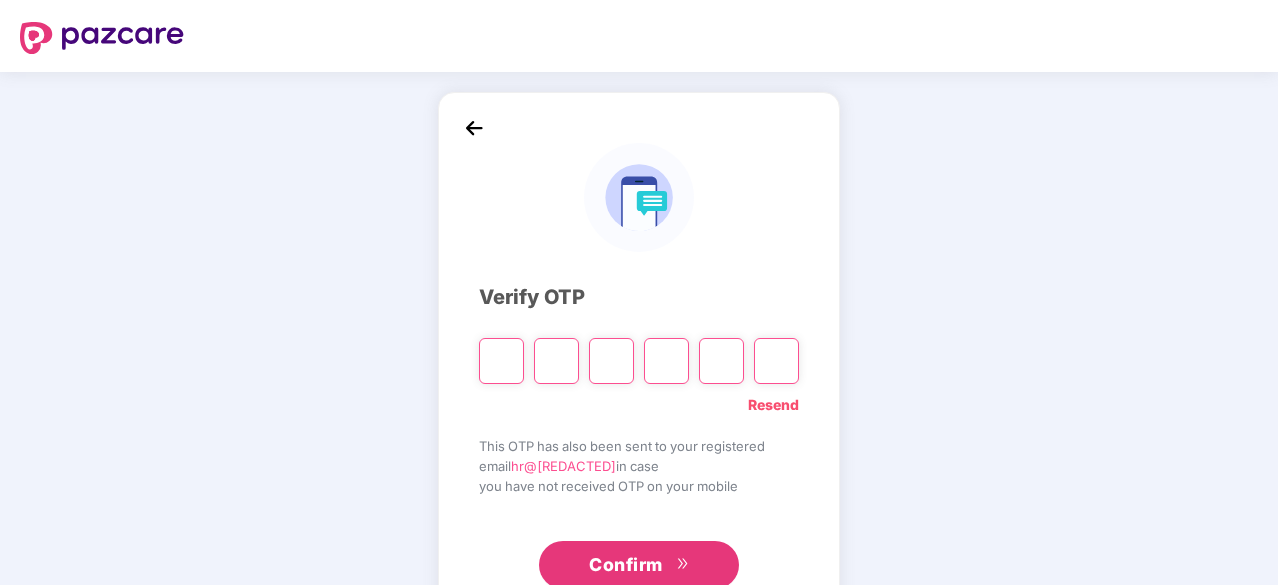 paste on "*" 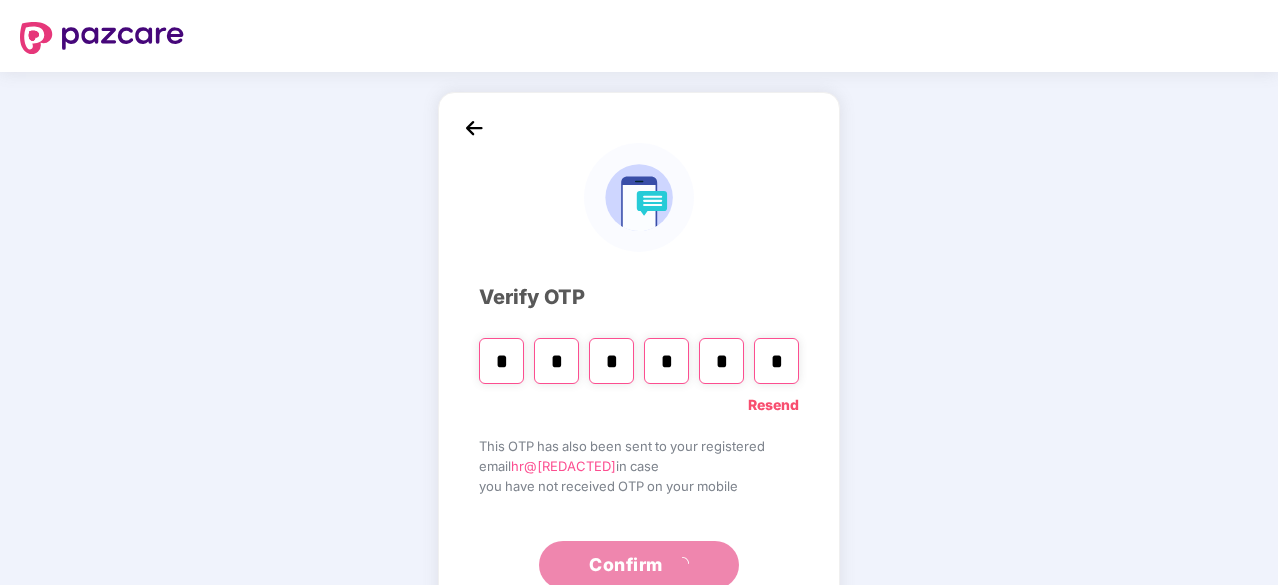 type on "*" 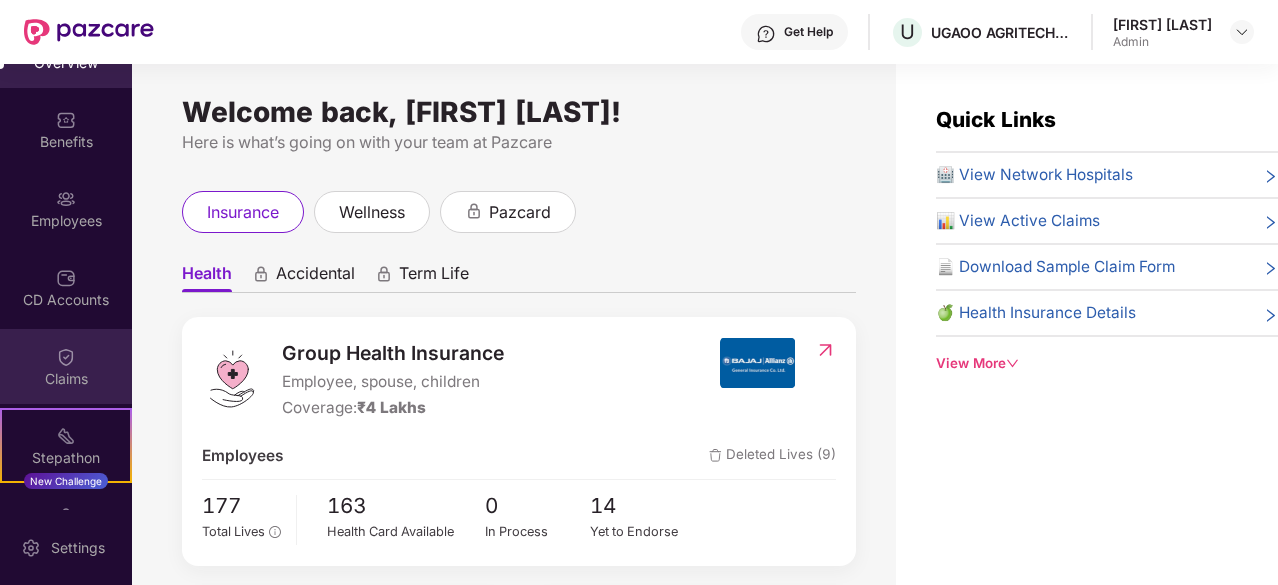scroll, scrollTop: 52, scrollLeft: 0, axis: vertical 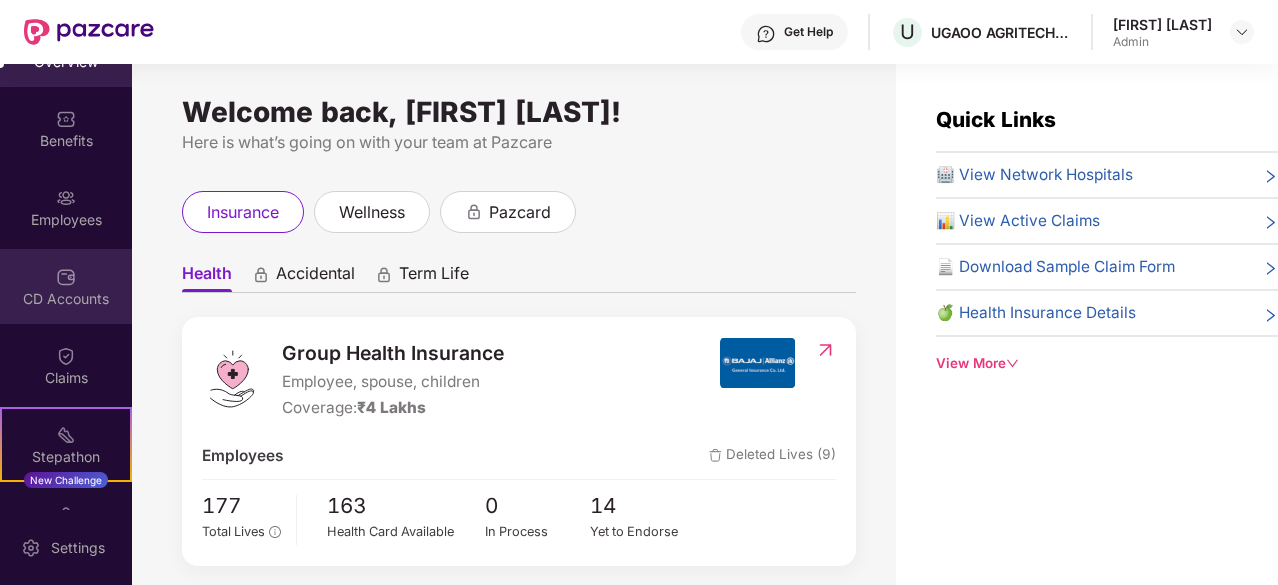 click on "CD Accounts" at bounding box center (66, 286) 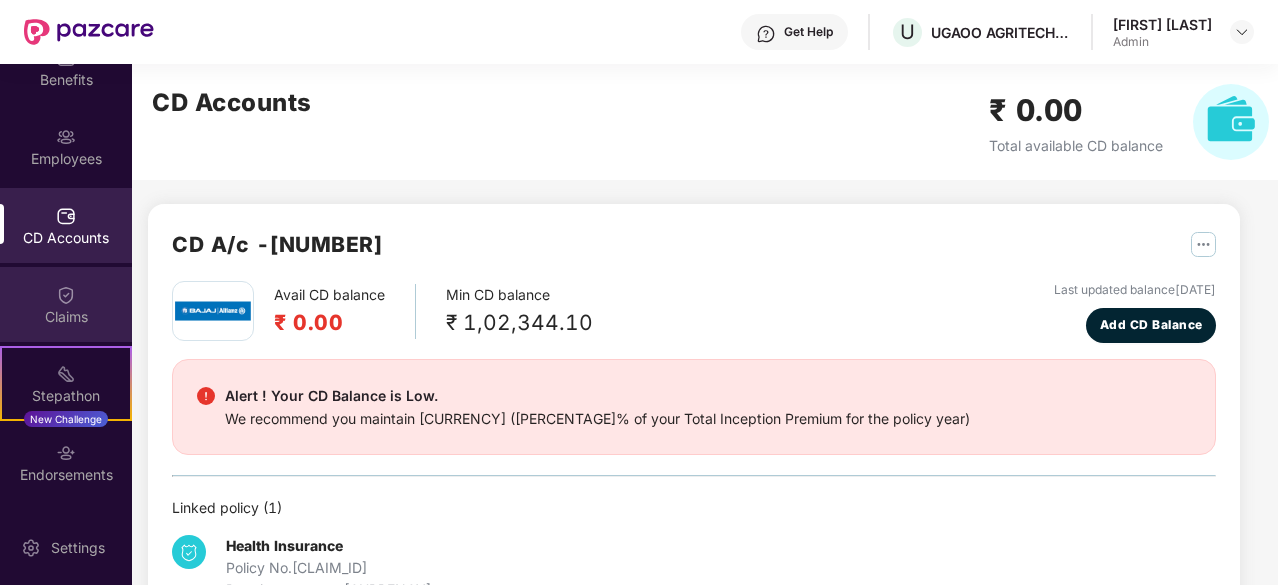 scroll, scrollTop: 114, scrollLeft: 0, axis: vertical 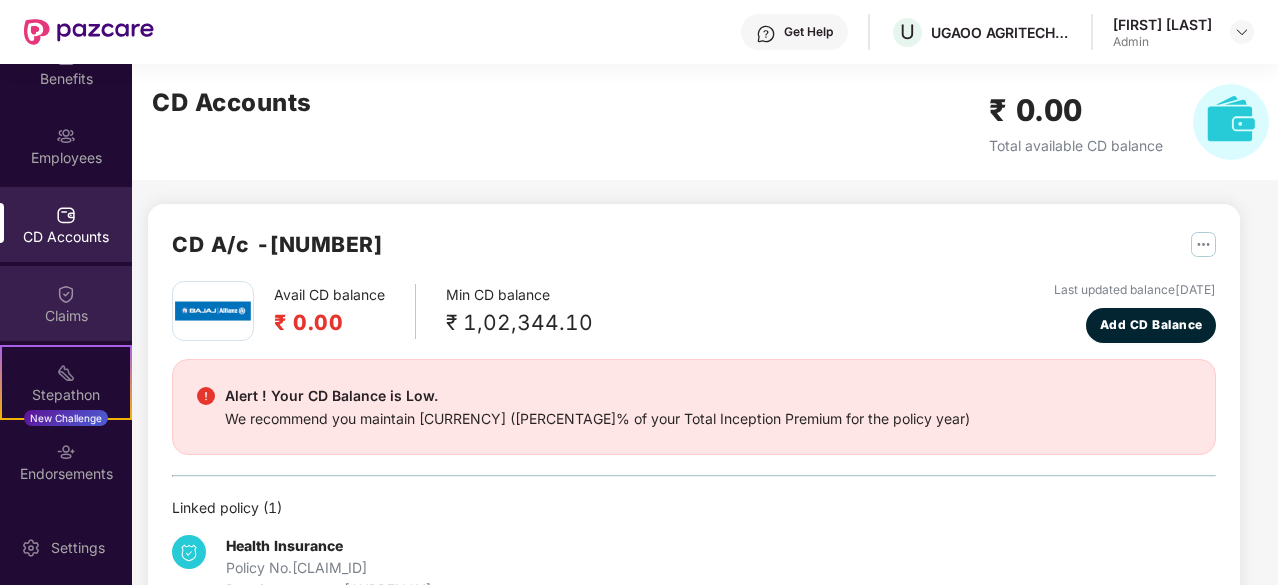 click on "Claims" at bounding box center [66, 316] 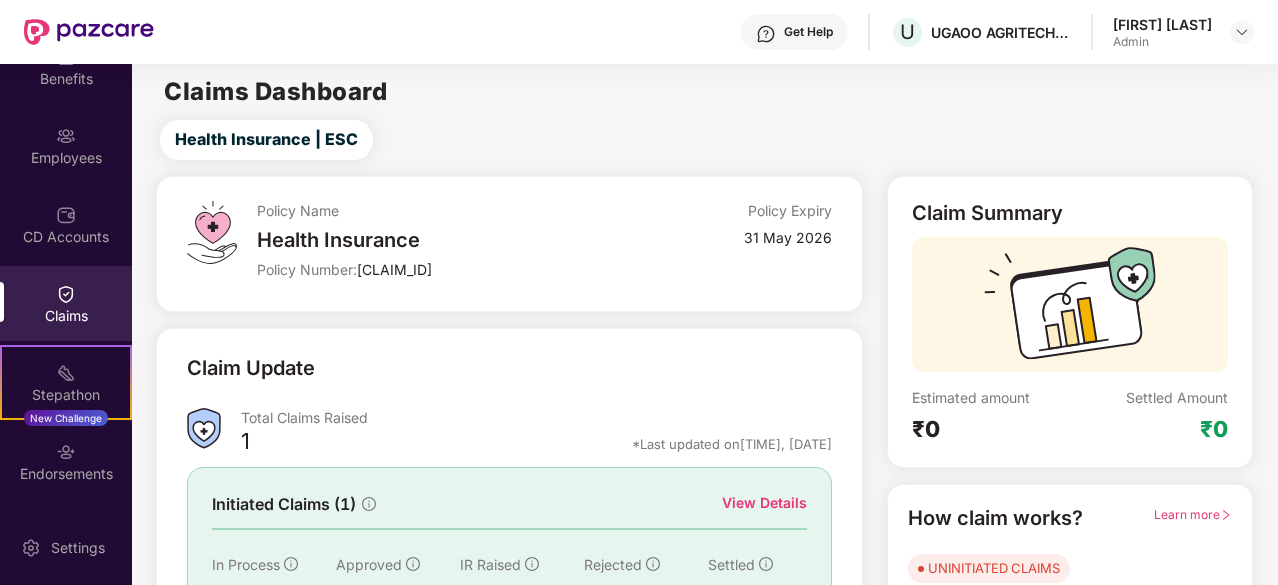 click on "Endorsements" at bounding box center [66, 474] 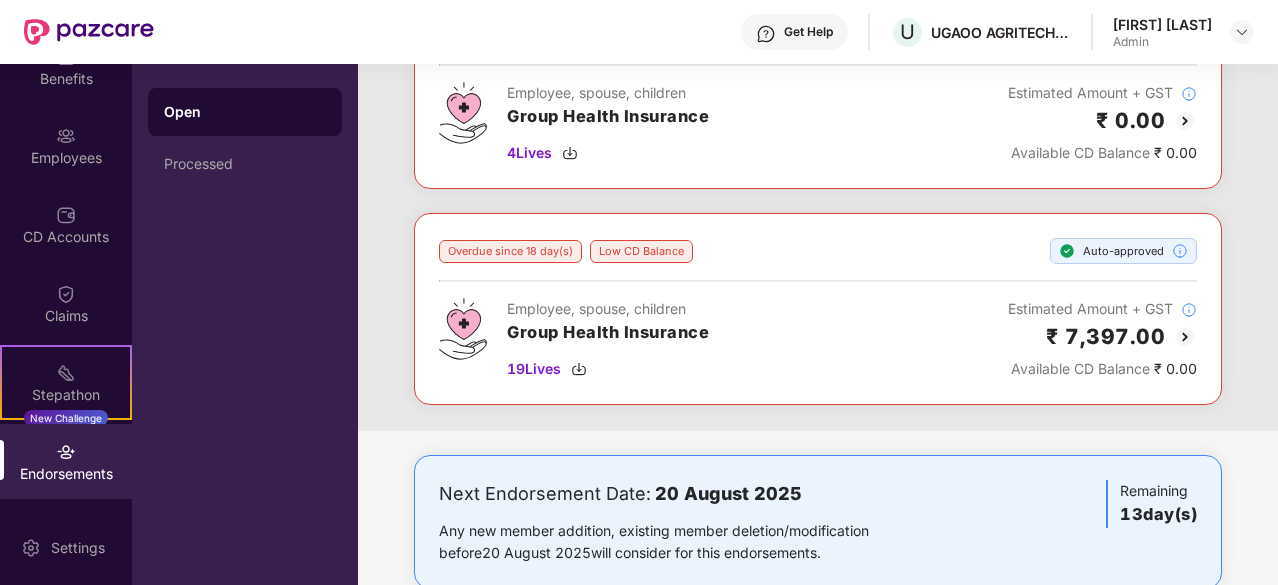 scroll, scrollTop: 216, scrollLeft: 0, axis: vertical 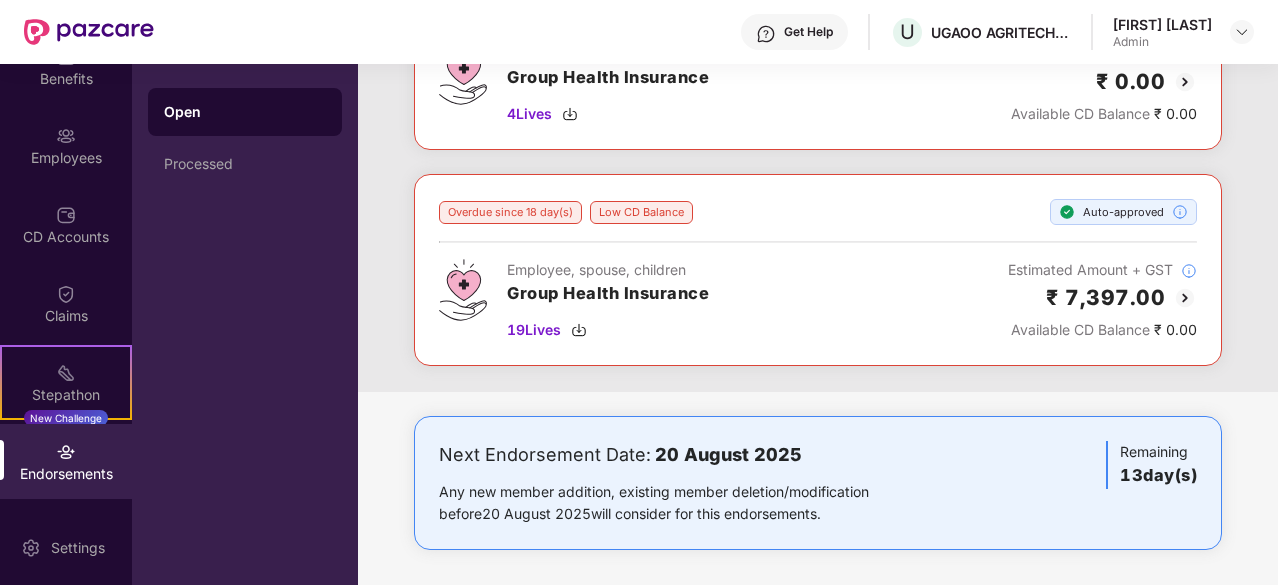 click at bounding box center (1185, 298) 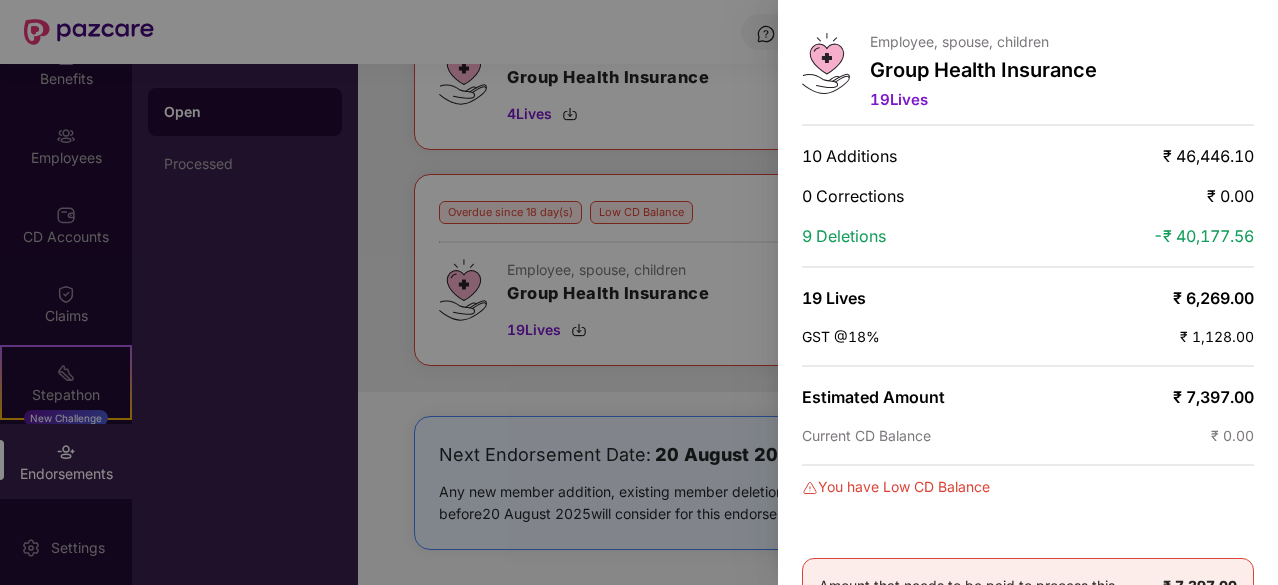 scroll, scrollTop: 68, scrollLeft: 0, axis: vertical 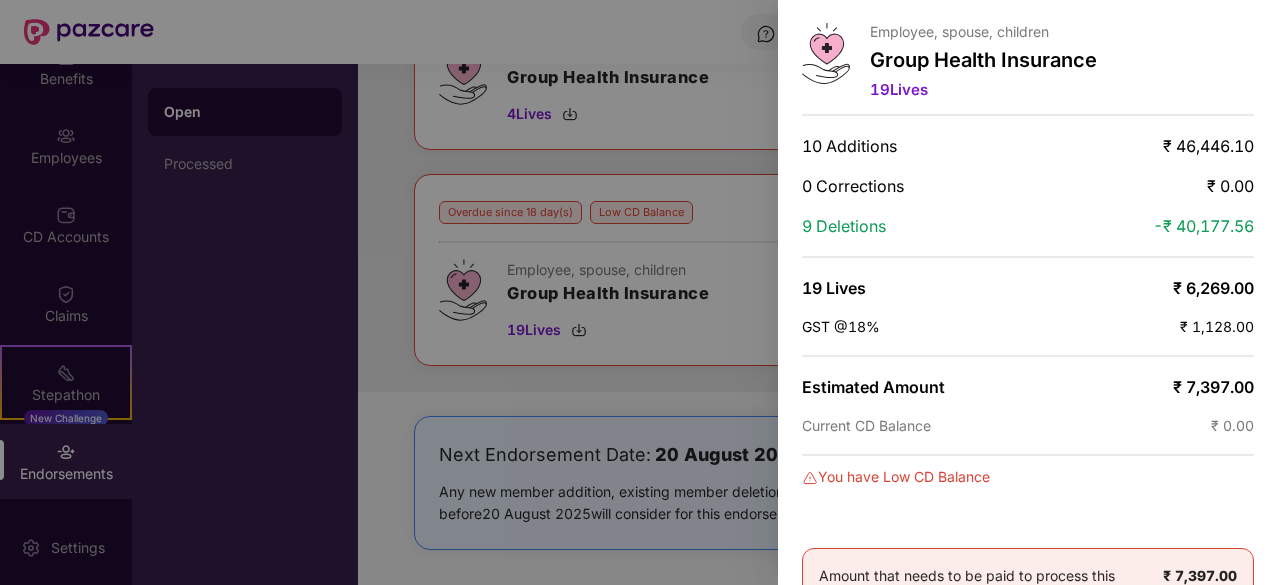 click at bounding box center (639, 292) 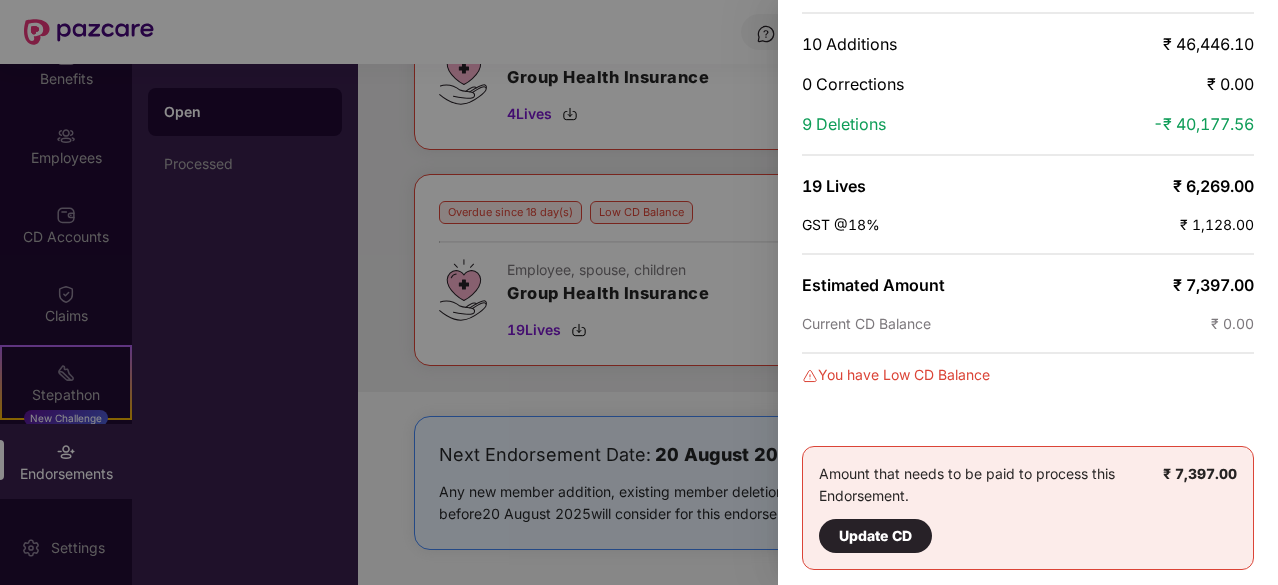 scroll, scrollTop: 0, scrollLeft: 0, axis: both 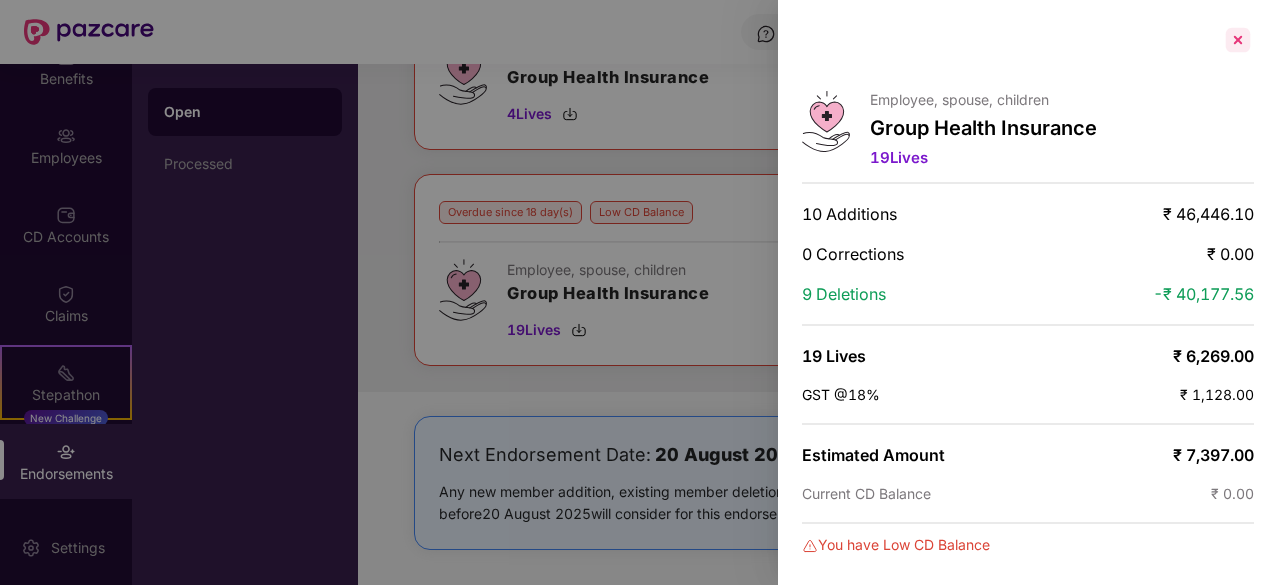 click at bounding box center [1238, 40] 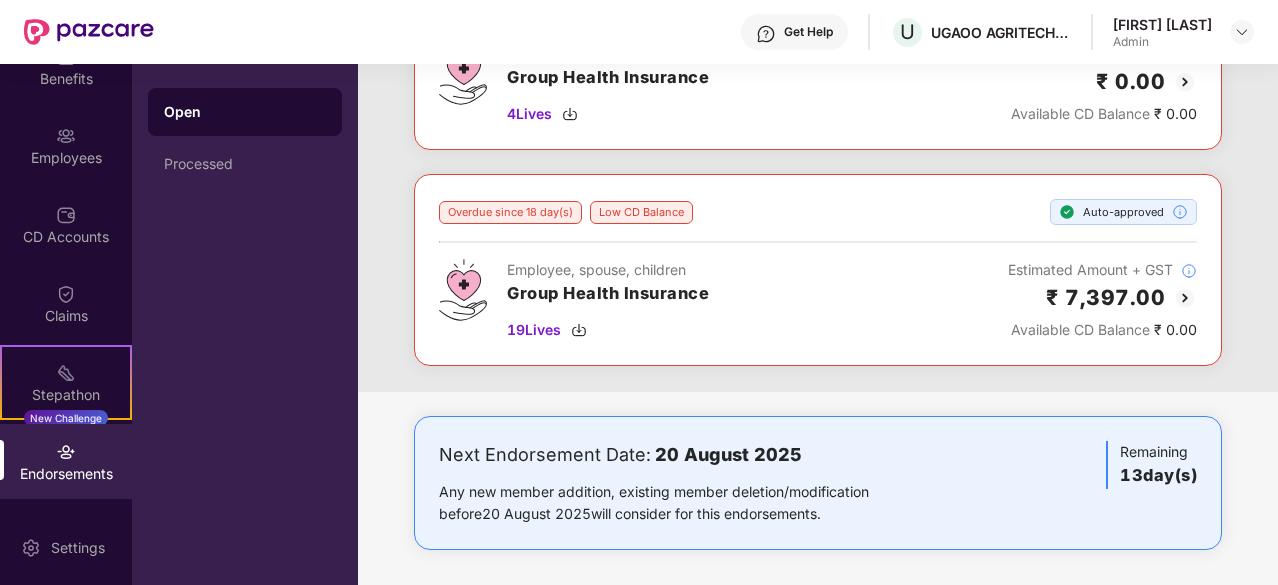 scroll, scrollTop: 0, scrollLeft: 0, axis: both 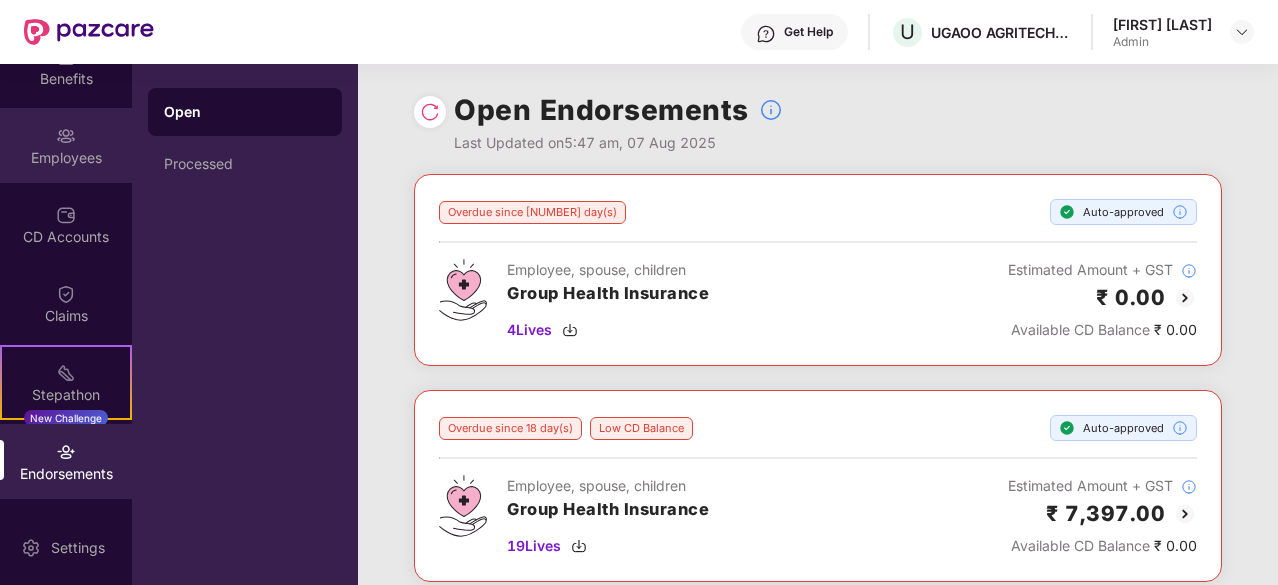 click on "Employees" at bounding box center [66, 158] 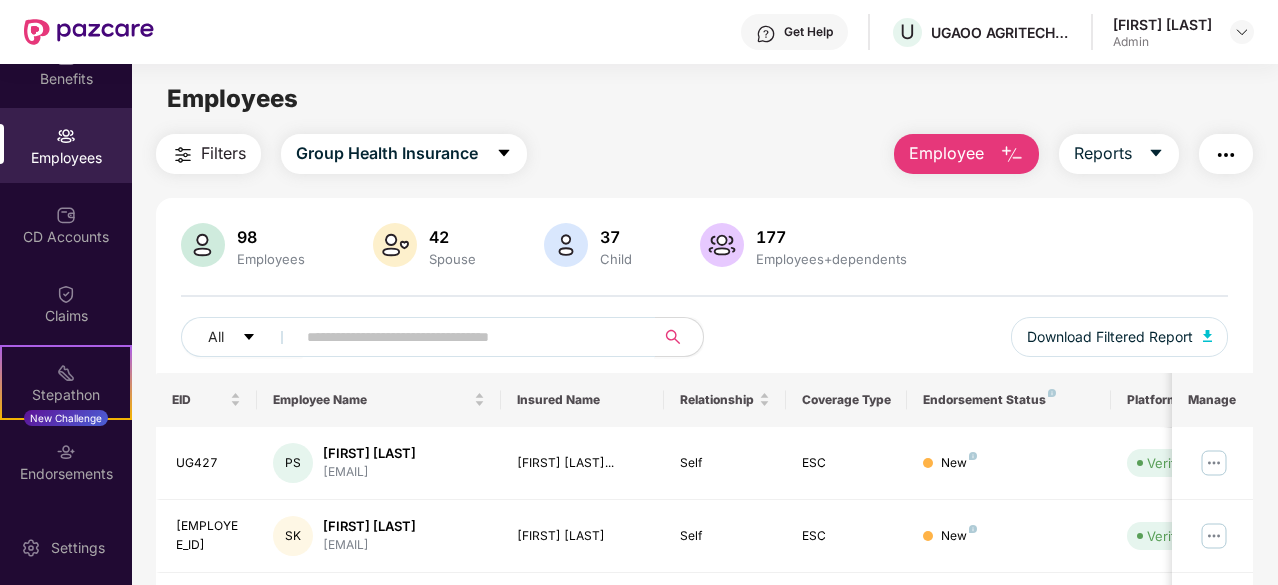 click at bounding box center [467, 337] 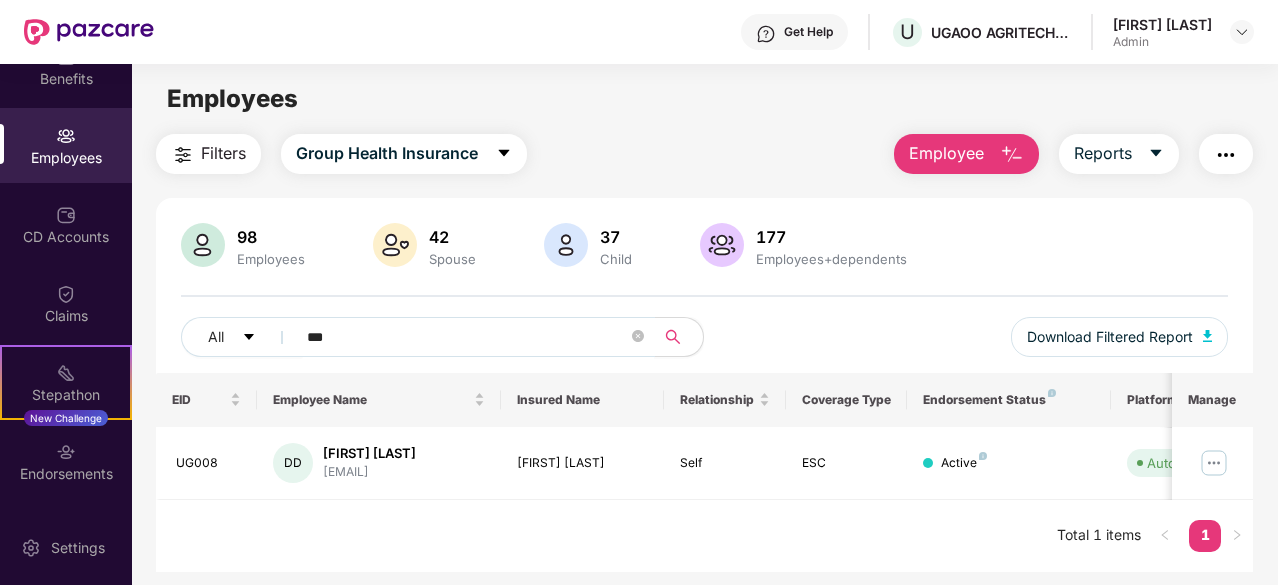 scroll, scrollTop: 46, scrollLeft: 0, axis: vertical 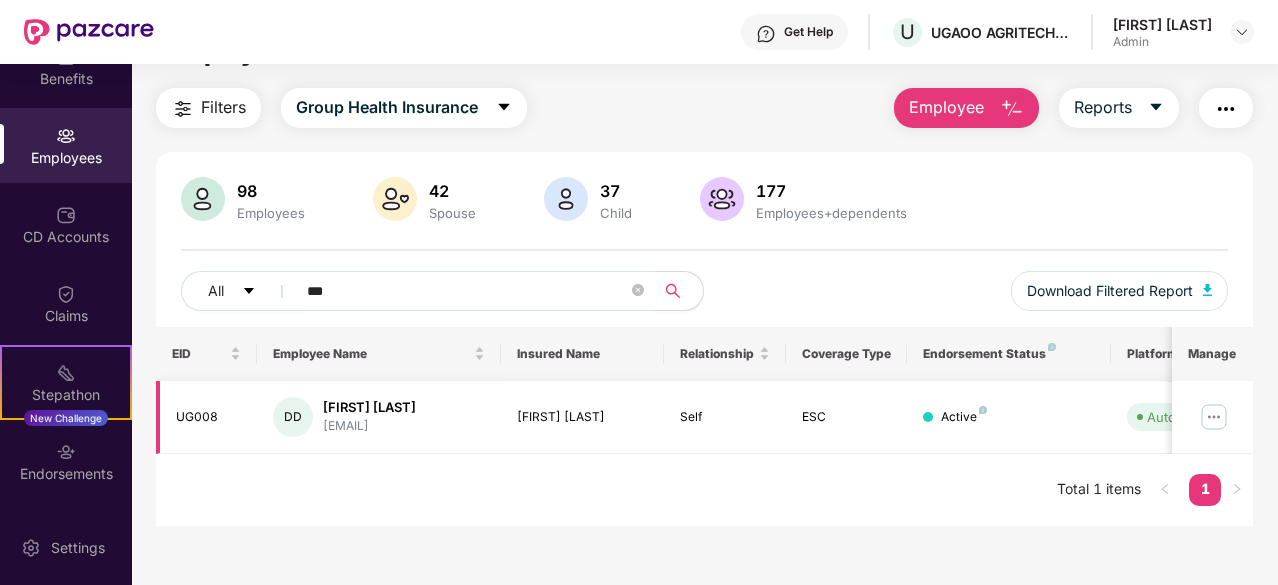 type on "***" 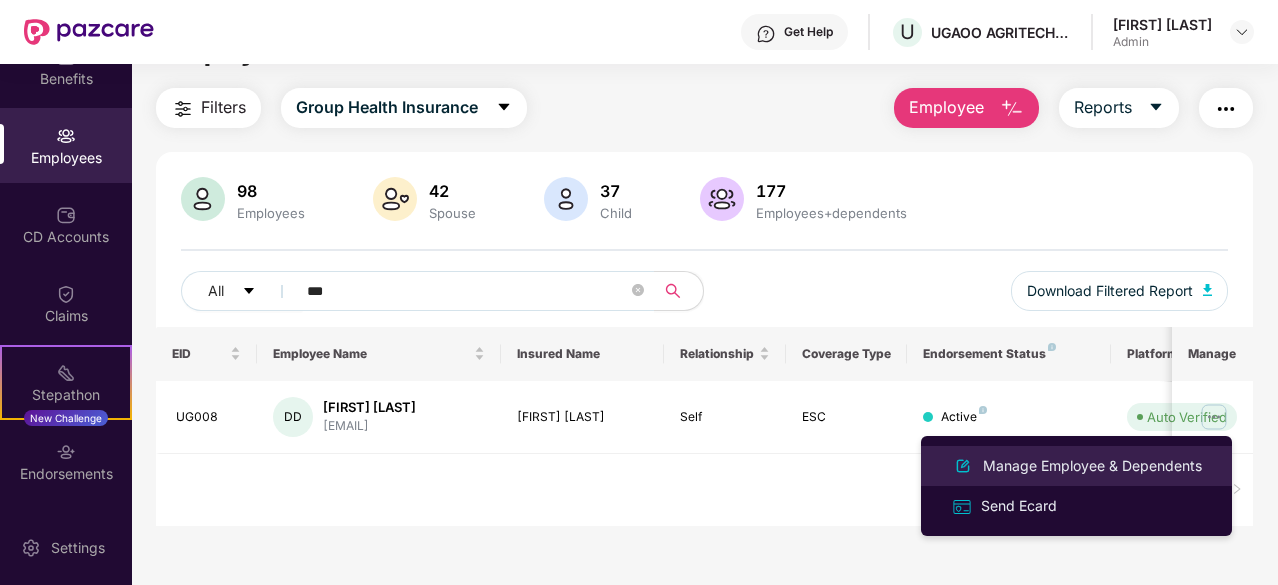 click on "Manage Employee & Dependents" at bounding box center (1092, 466) 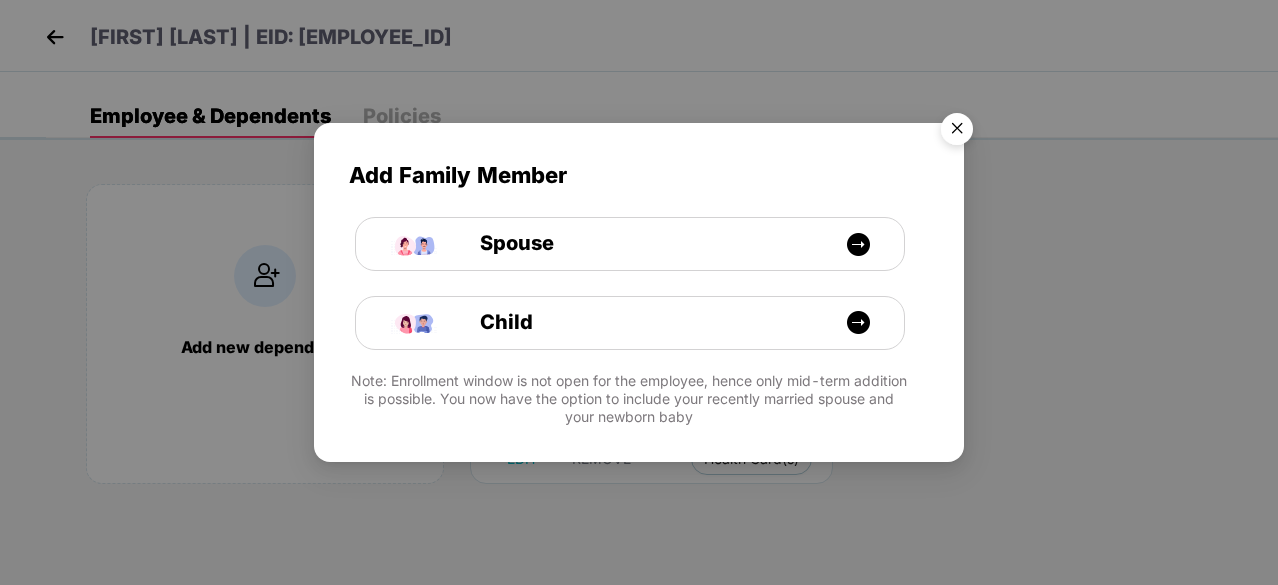 click at bounding box center (957, 132) 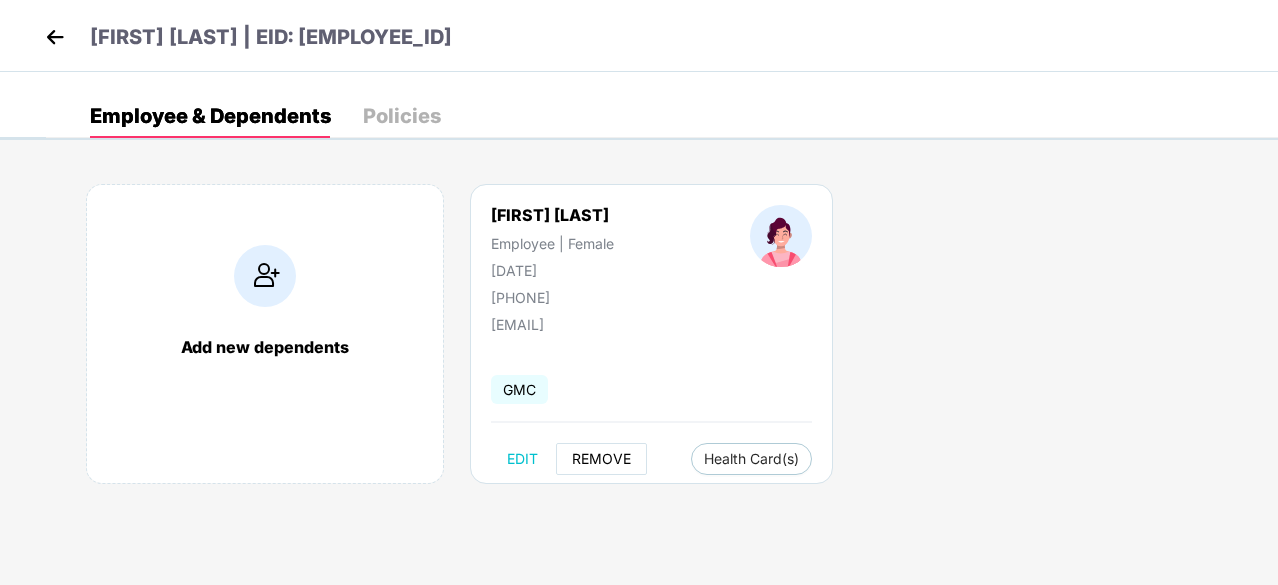 click on "REMOVE" at bounding box center (601, 459) 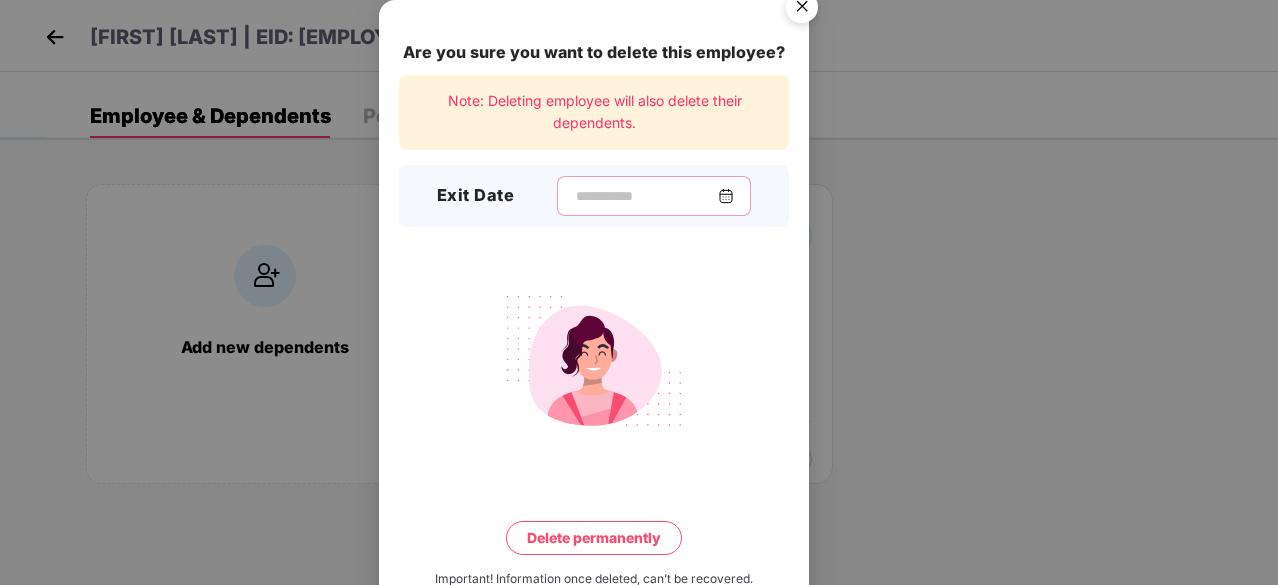 click at bounding box center (646, 196) 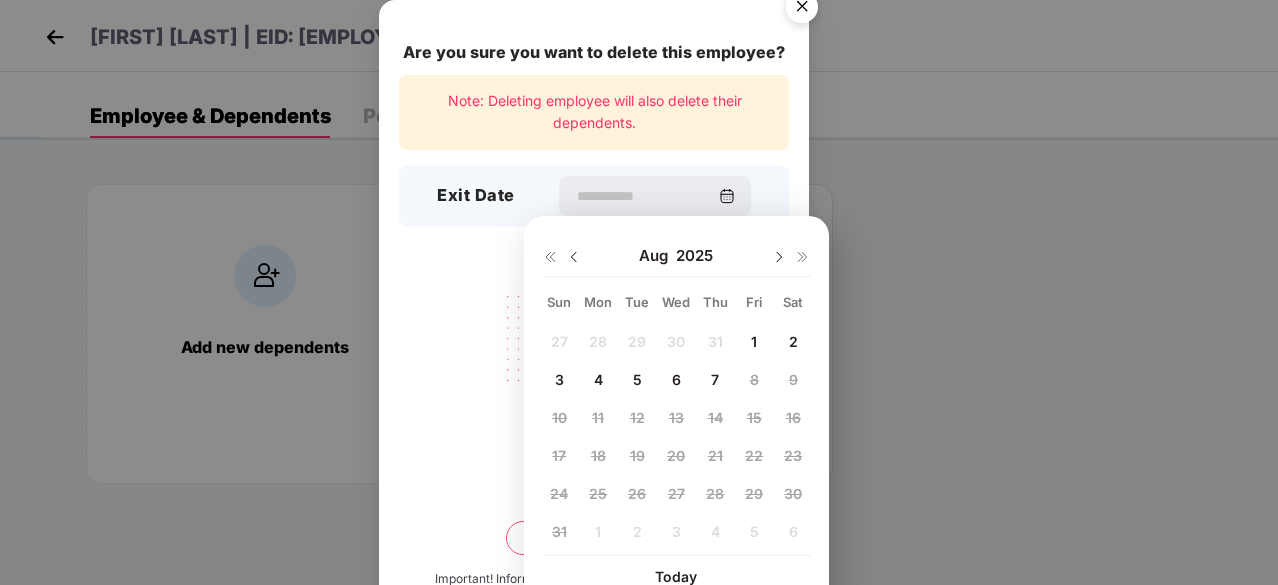 click on "Aug 2025" at bounding box center [676, 256] 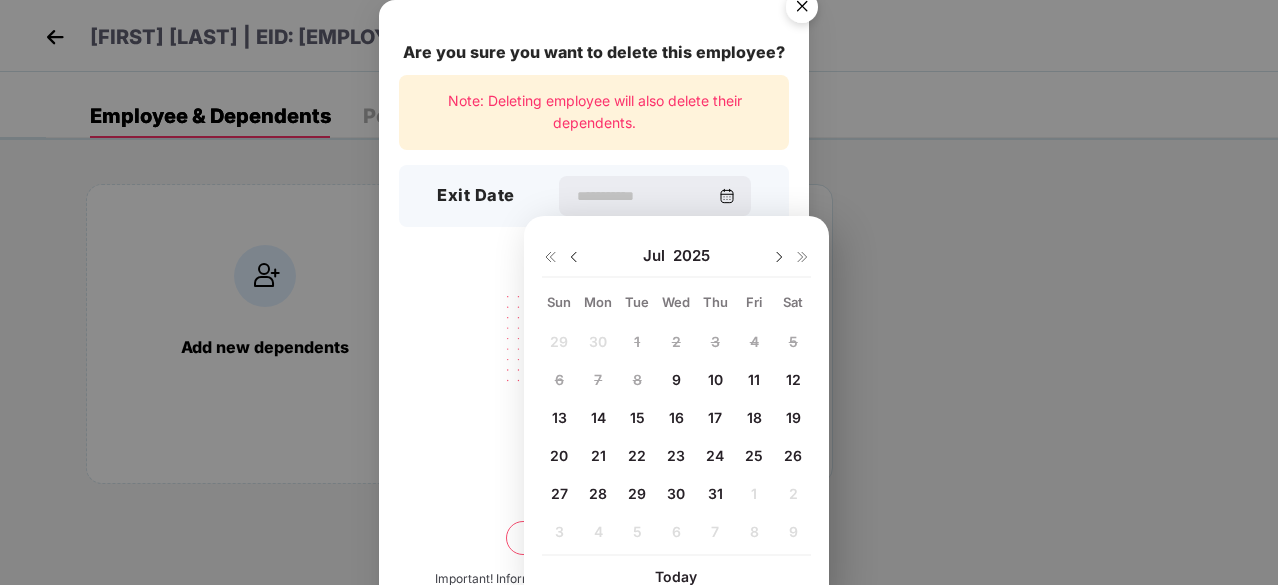 click on "21" at bounding box center [598, 455] 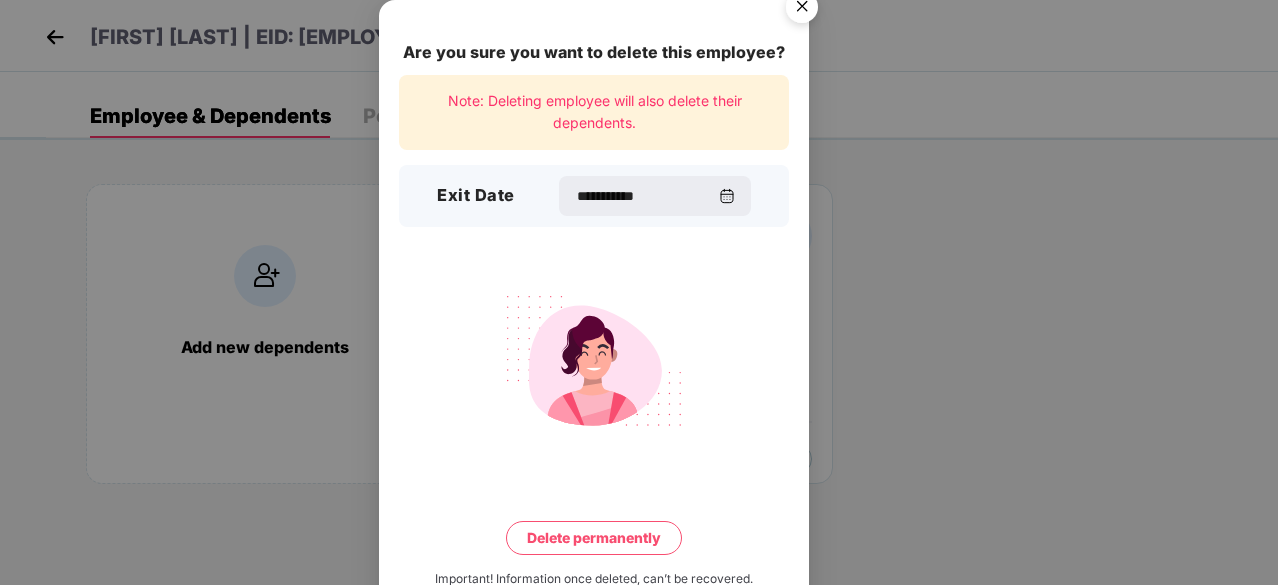 scroll, scrollTop: 52, scrollLeft: 0, axis: vertical 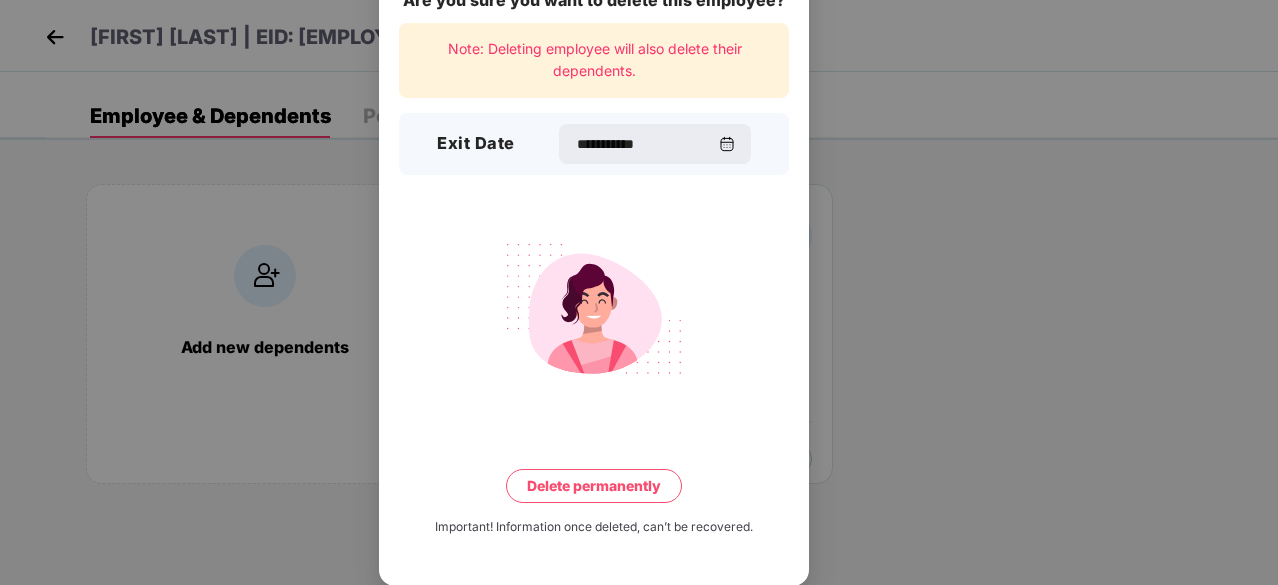 click on "Delete permanently" at bounding box center (594, 486) 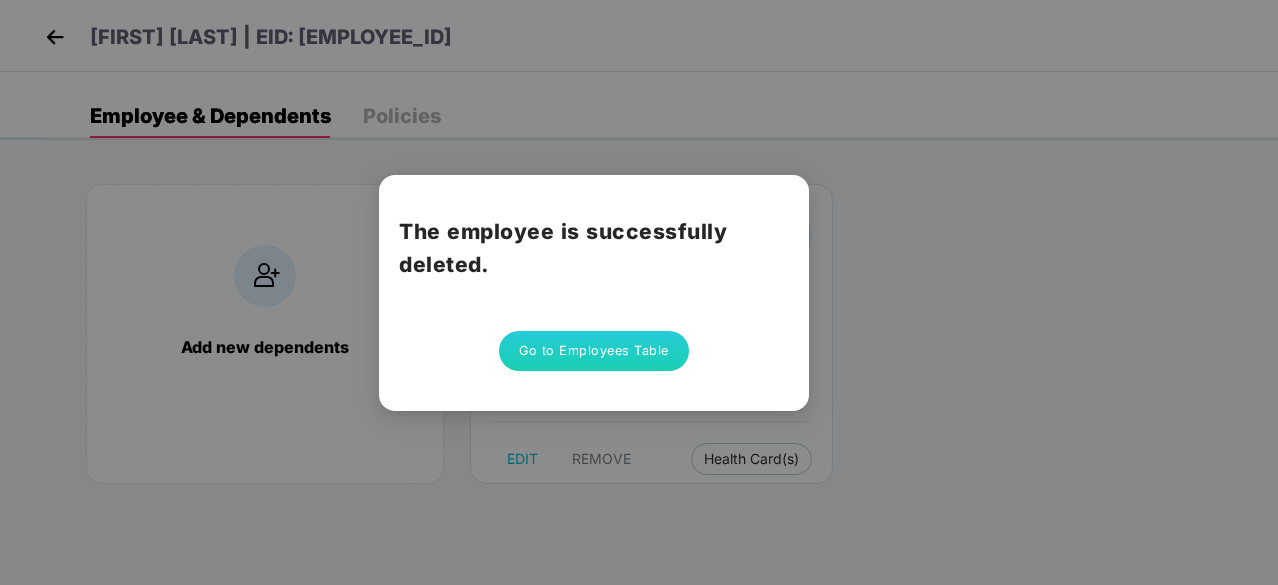 scroll, scrollTop: 0, scrollLeft: 0, axis: both 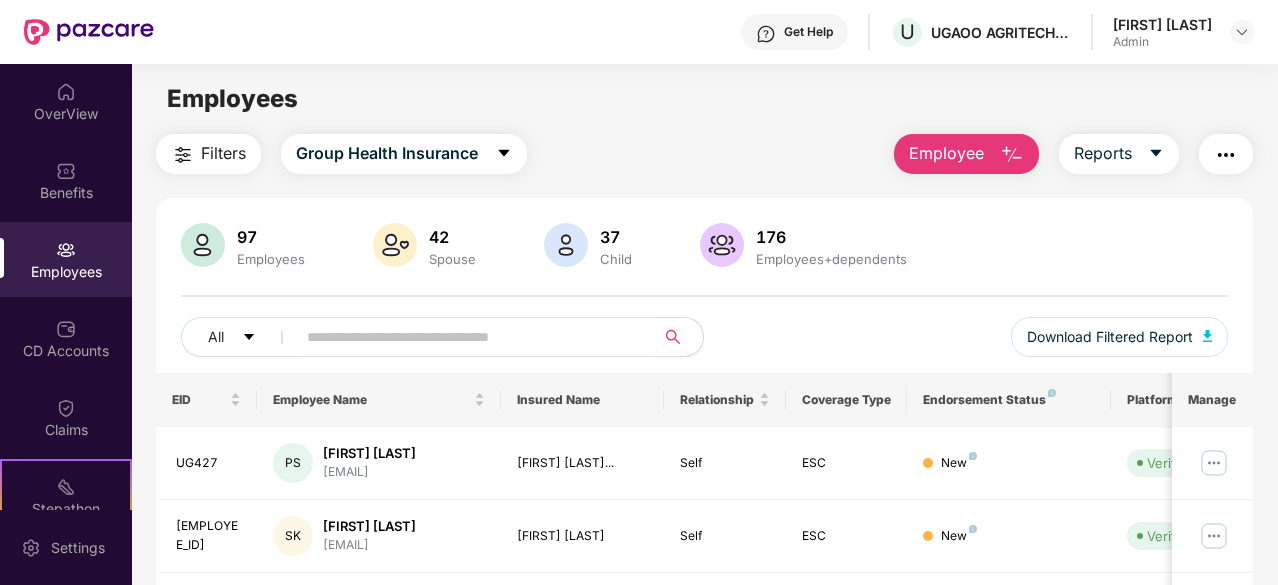 click at bounding box center [467, 337] 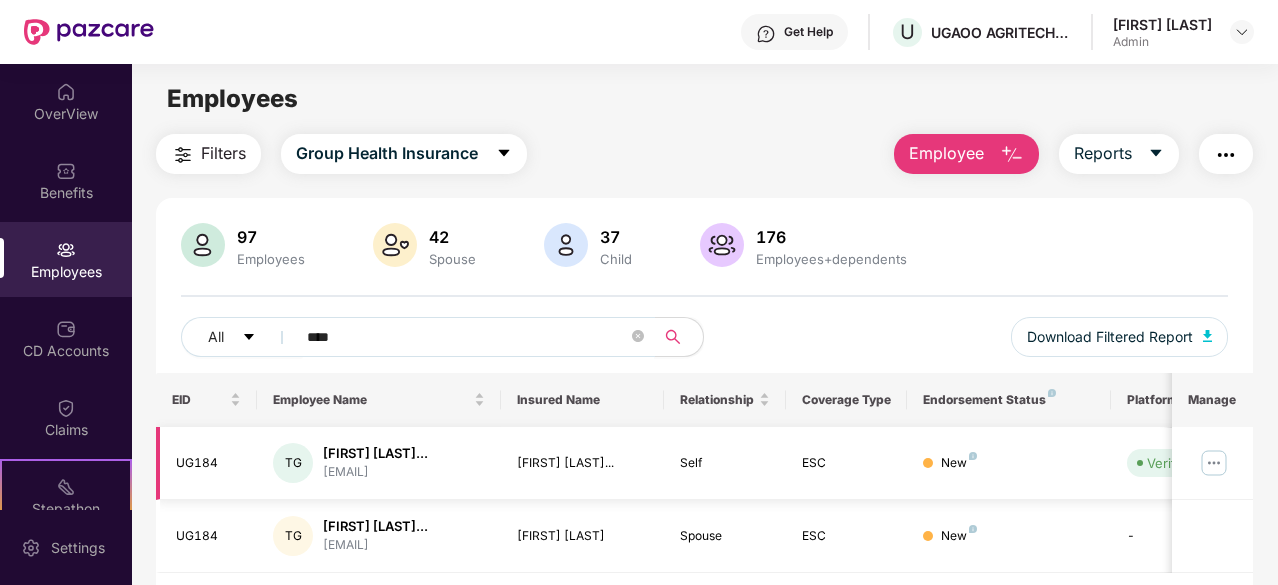 type on "****" 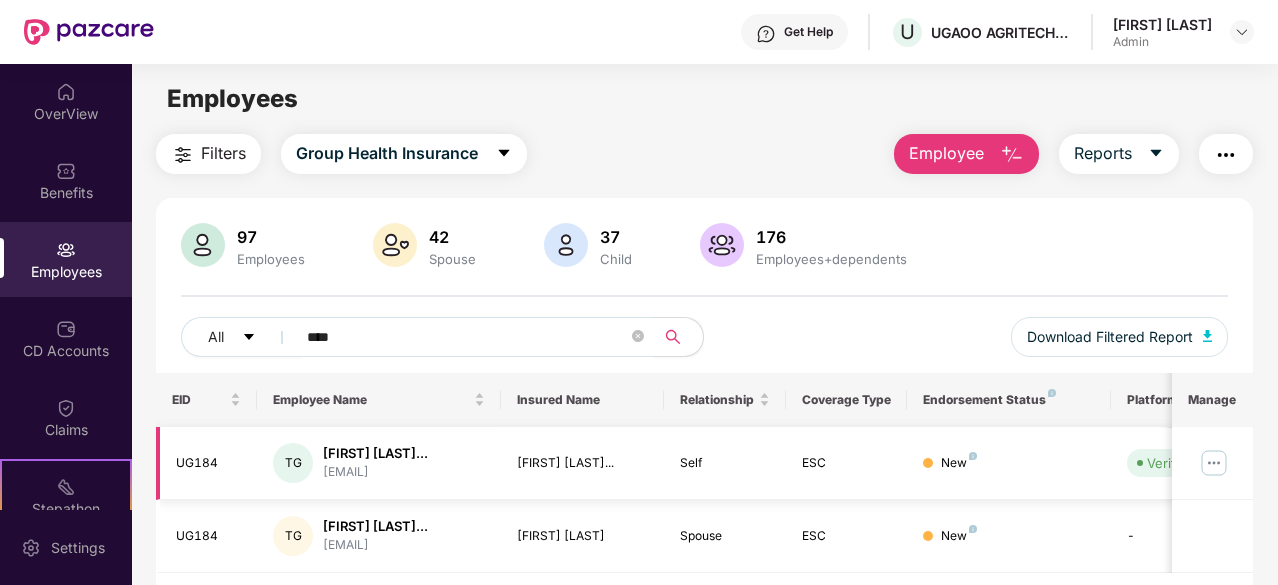 click at bounding box center (1214, 463) 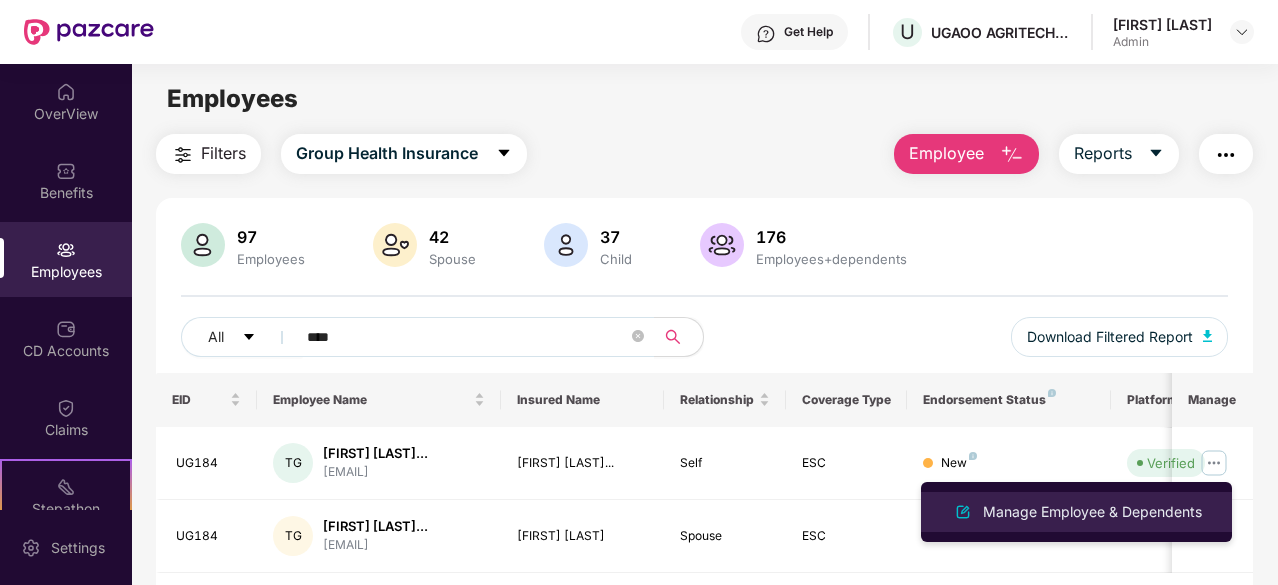 click on "Manage Employee & Dependents" at bounding box center [1092, 512] 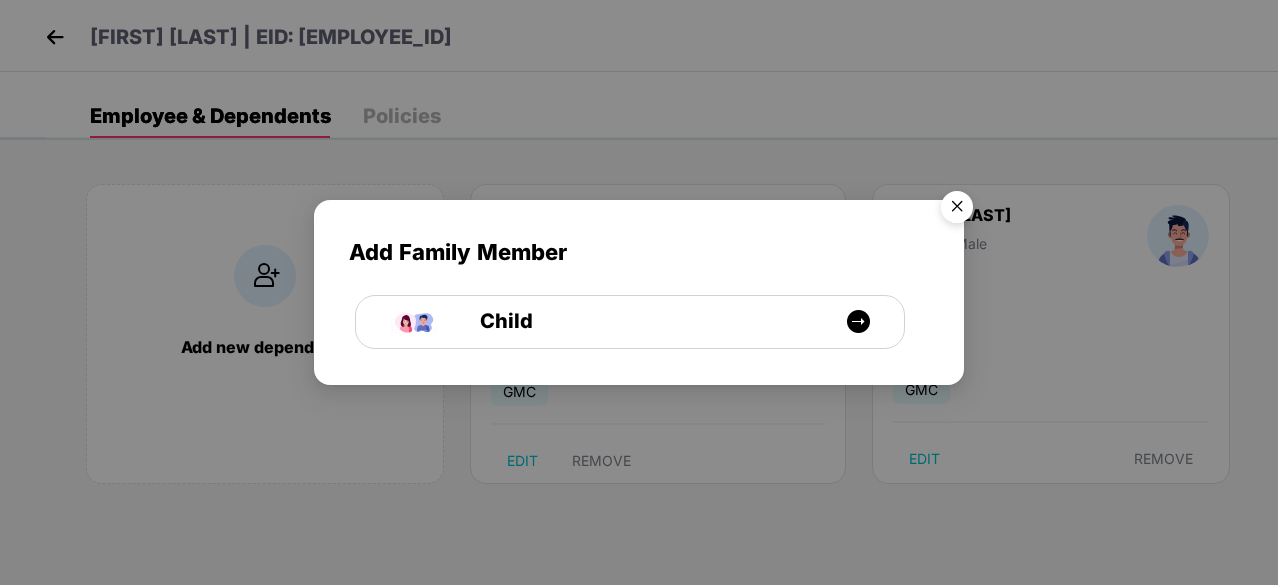 click at bounding box center [957, 210] 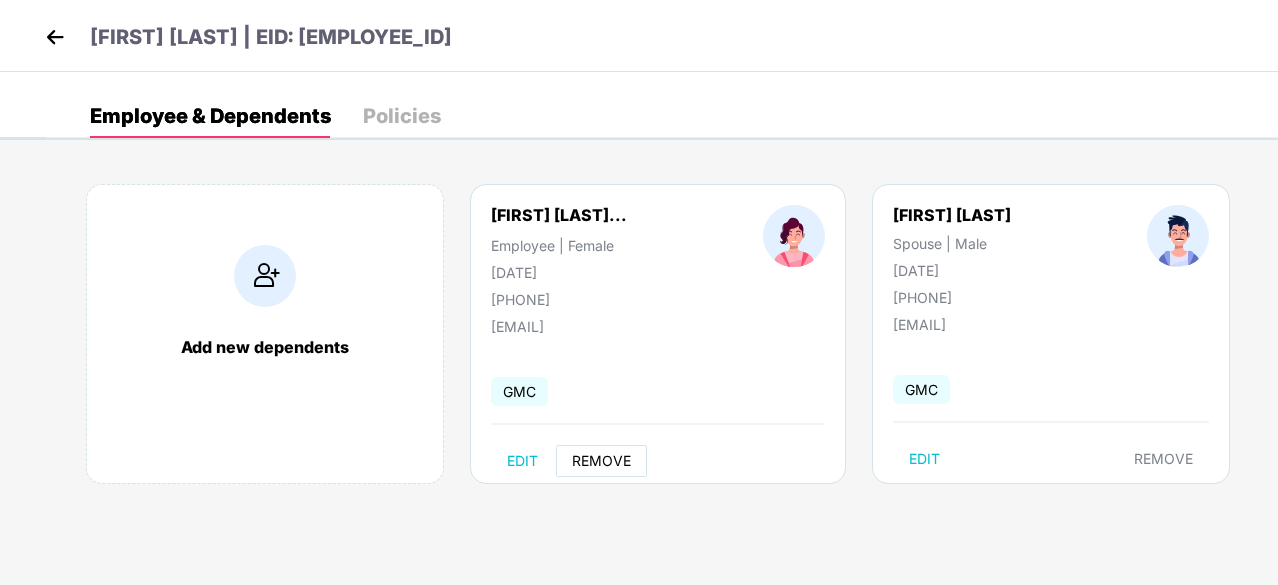 click on "REMOVE" at bounding box center [601, 461] 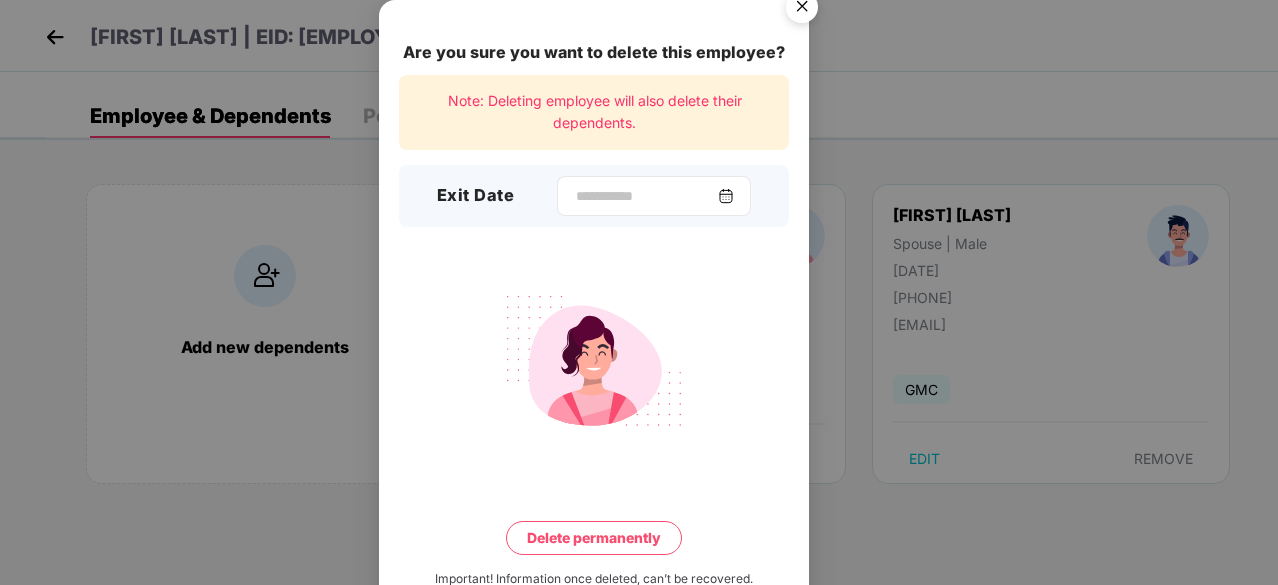click at bounding box center (654, 196) 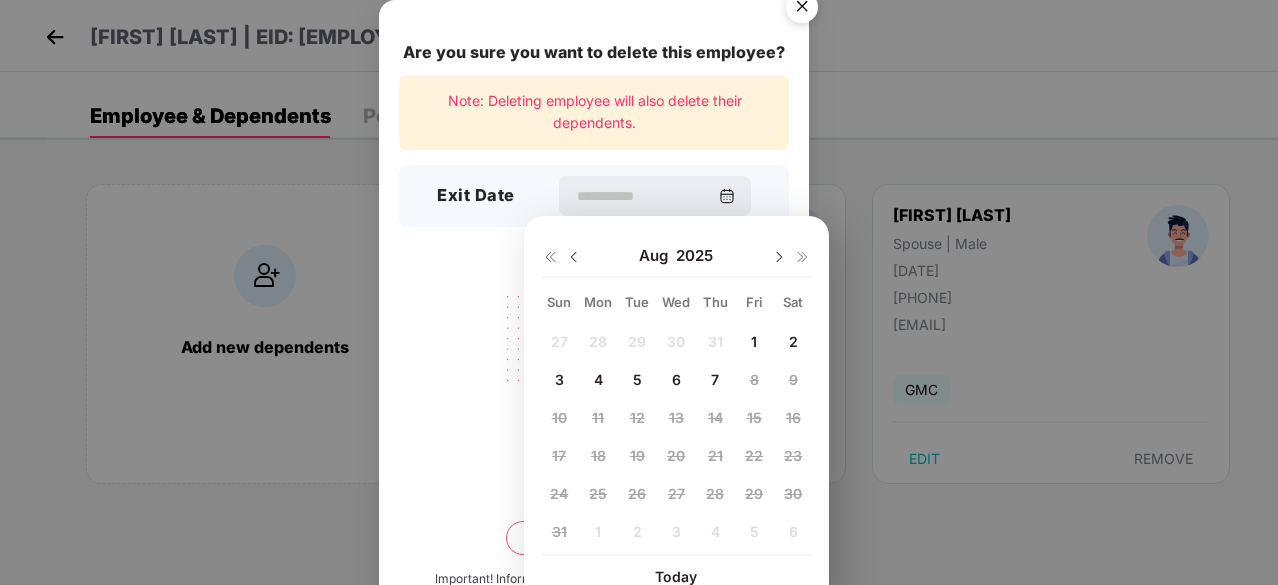 click at bounding box center (574, 257) 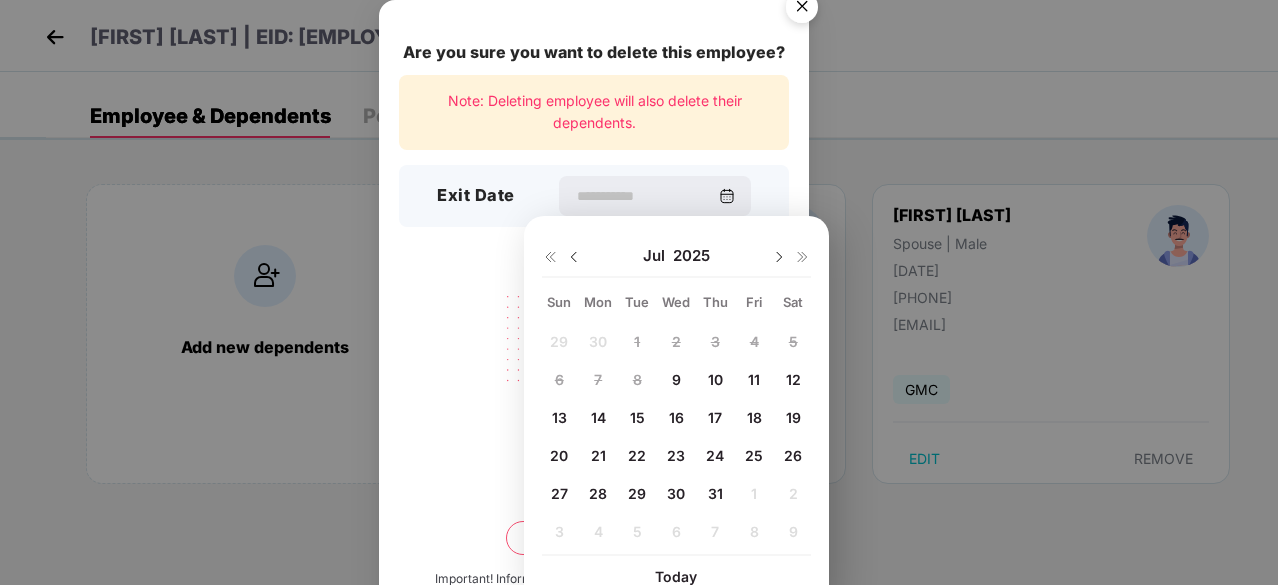 click on "17" at bounding box center (715, 417) 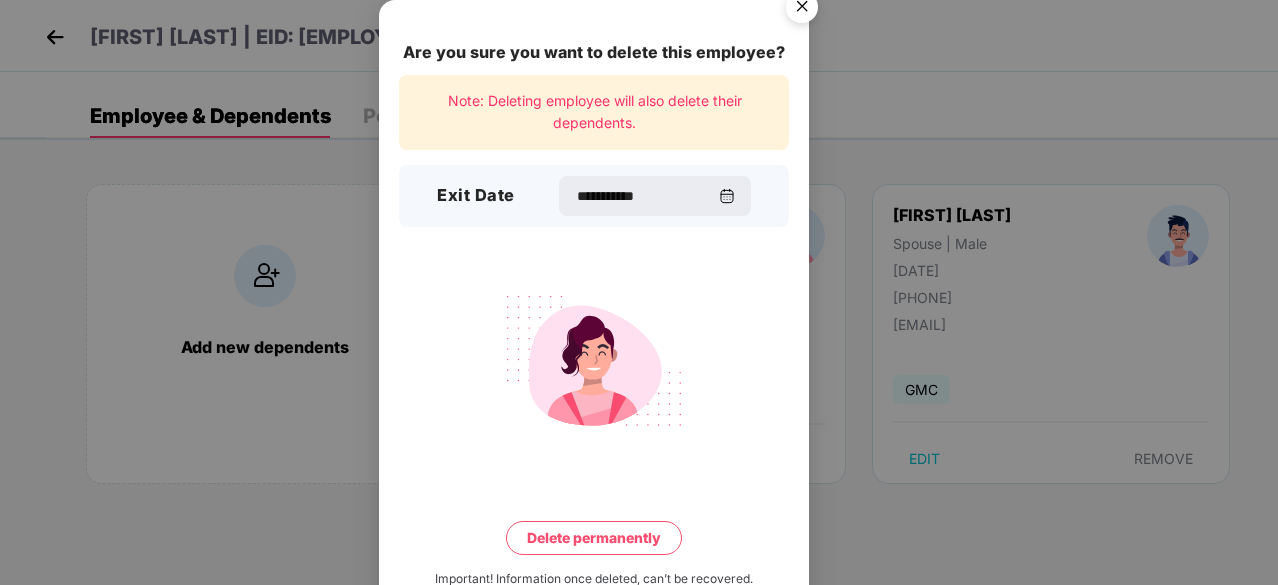 click on "Delete permanently" at bounding box center (594, 538) 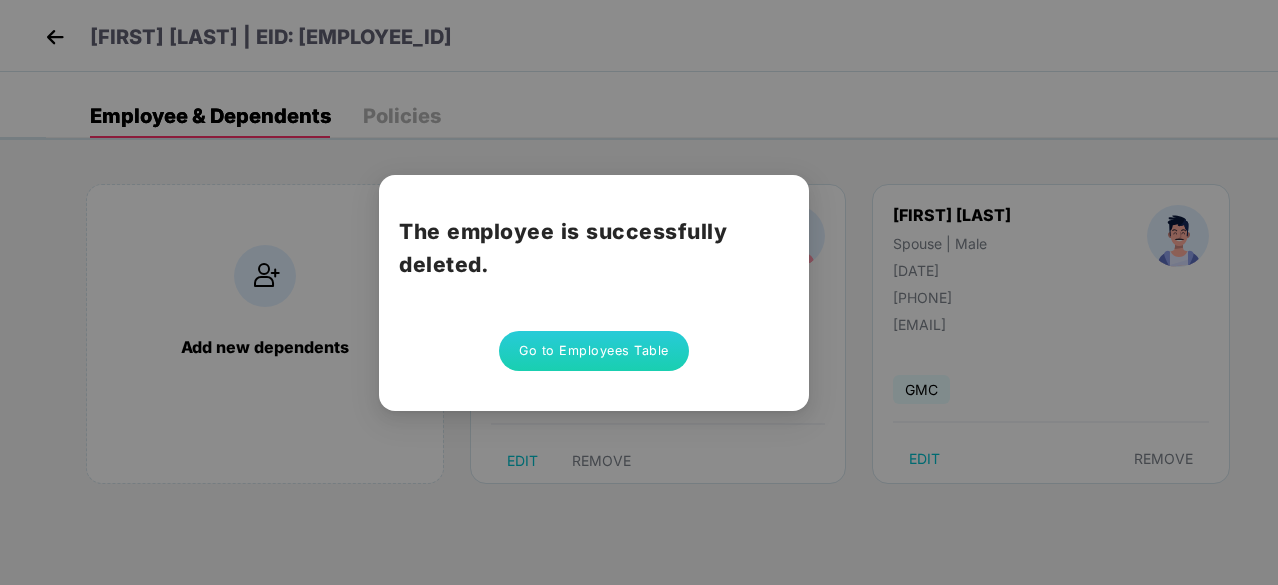 click on "Go to Employees Table" at bounding box center [594, 351] 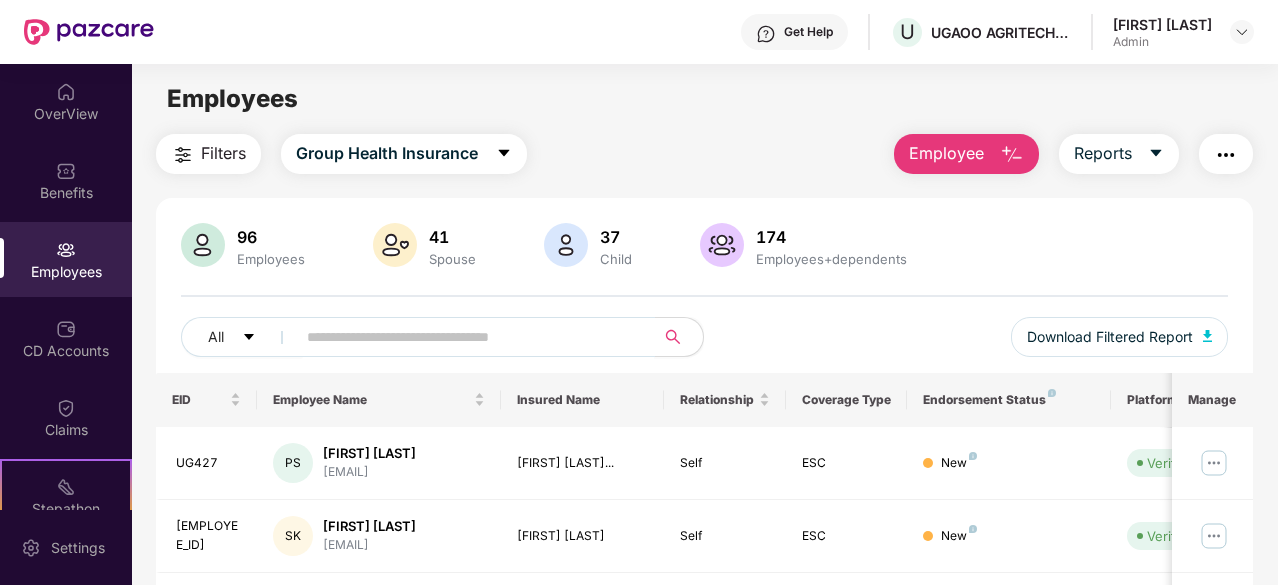 click at bounding box center [467, 337] 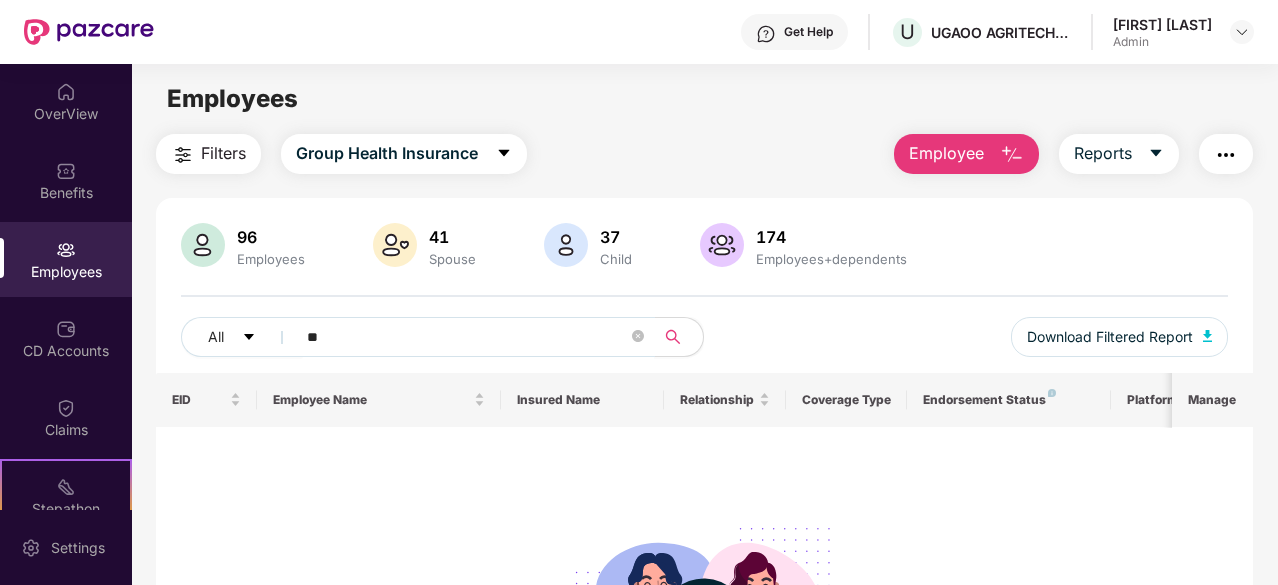 type on "*" 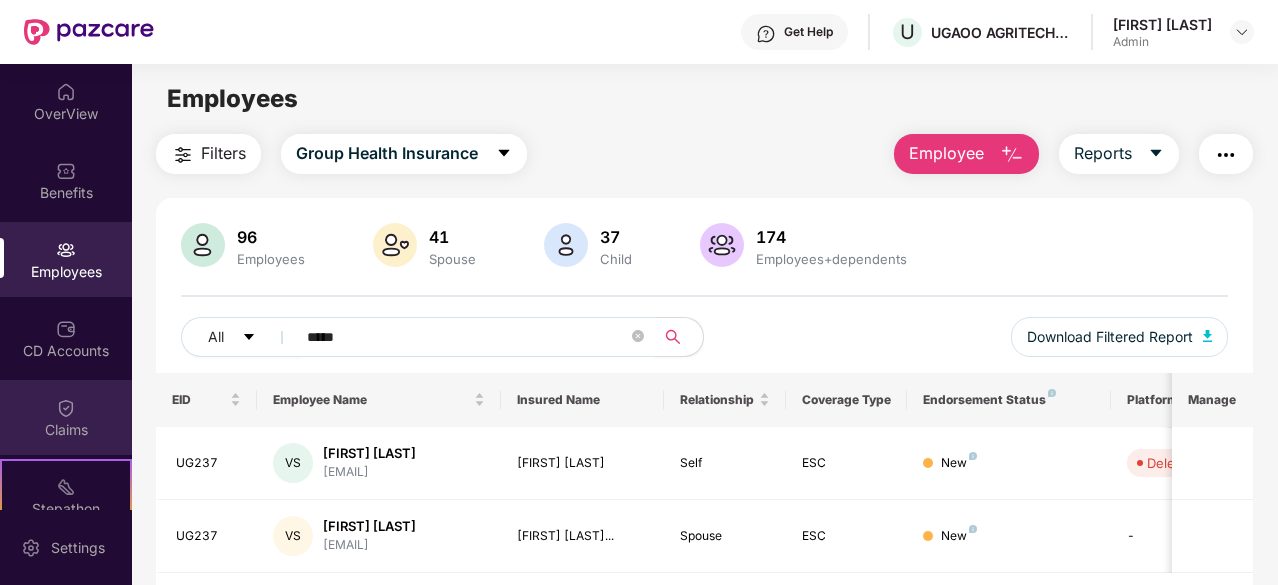 scroll, scrollTop: 130, scrollLeft: 0, axis: vertical 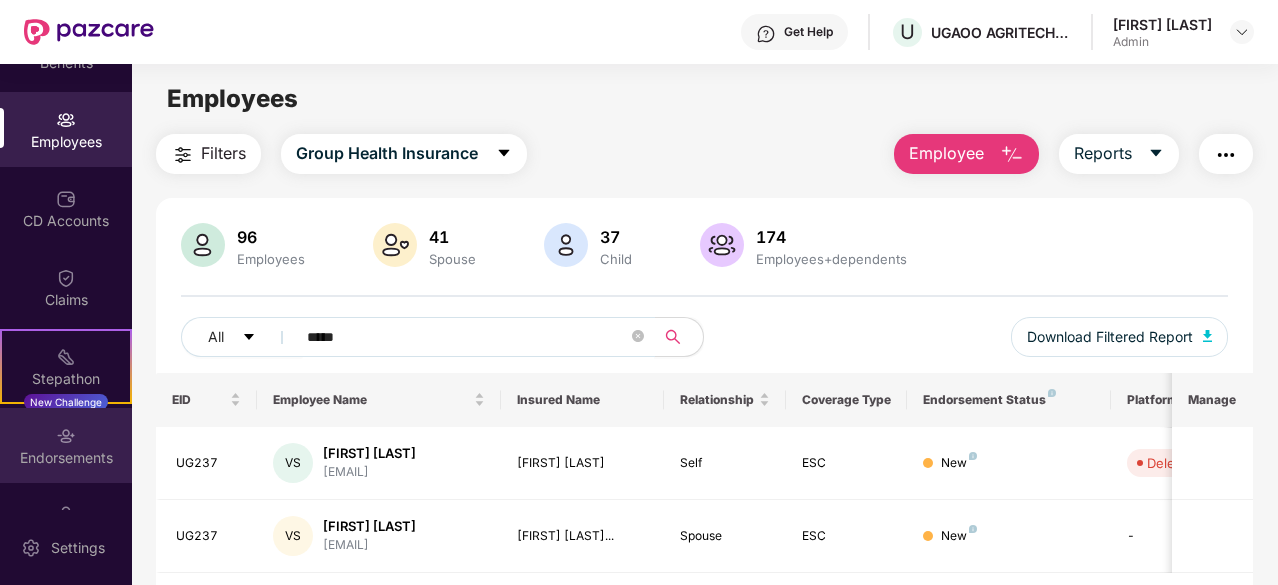 type on "*****" 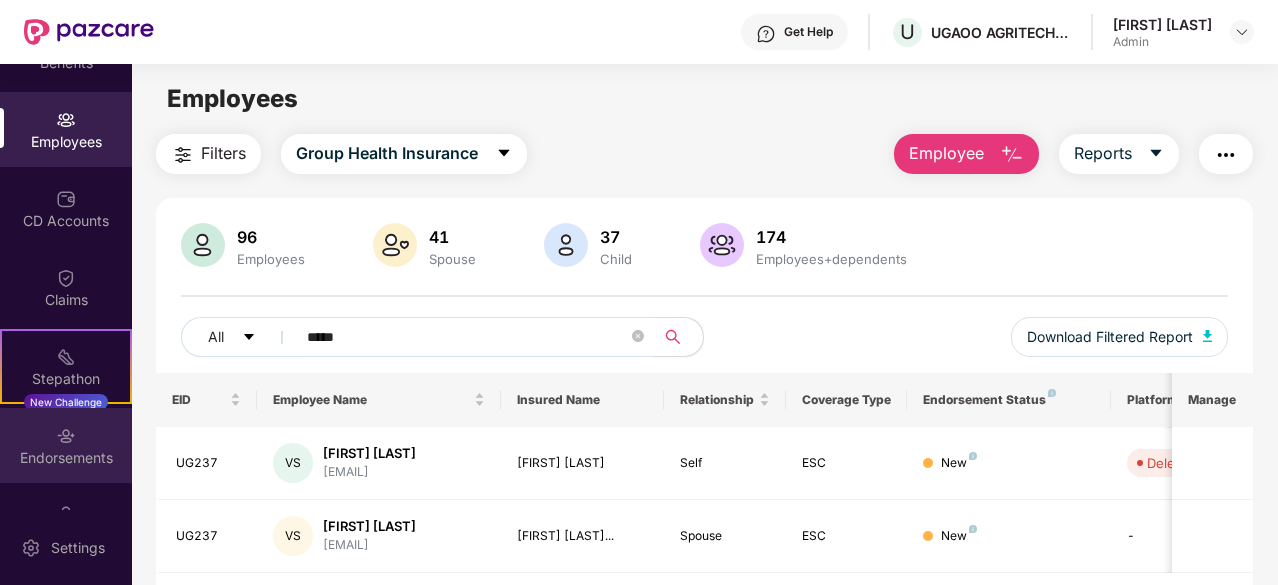 click at bounding box center (66, 436) 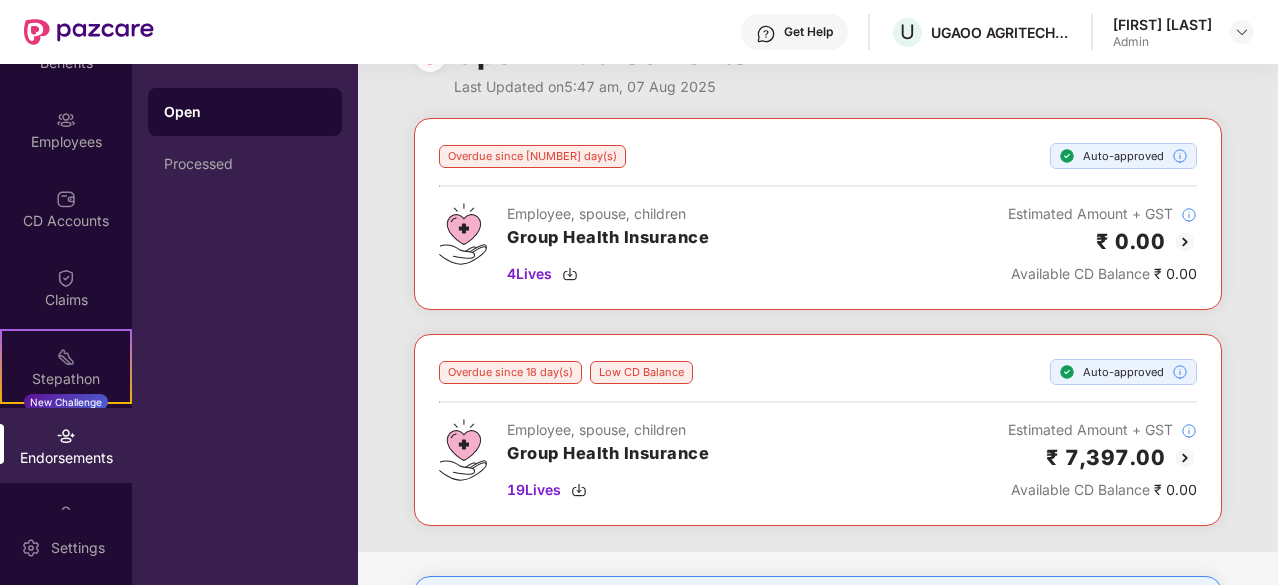 scroll, scrollTop: 0, scrollLeft: 0, axis: both 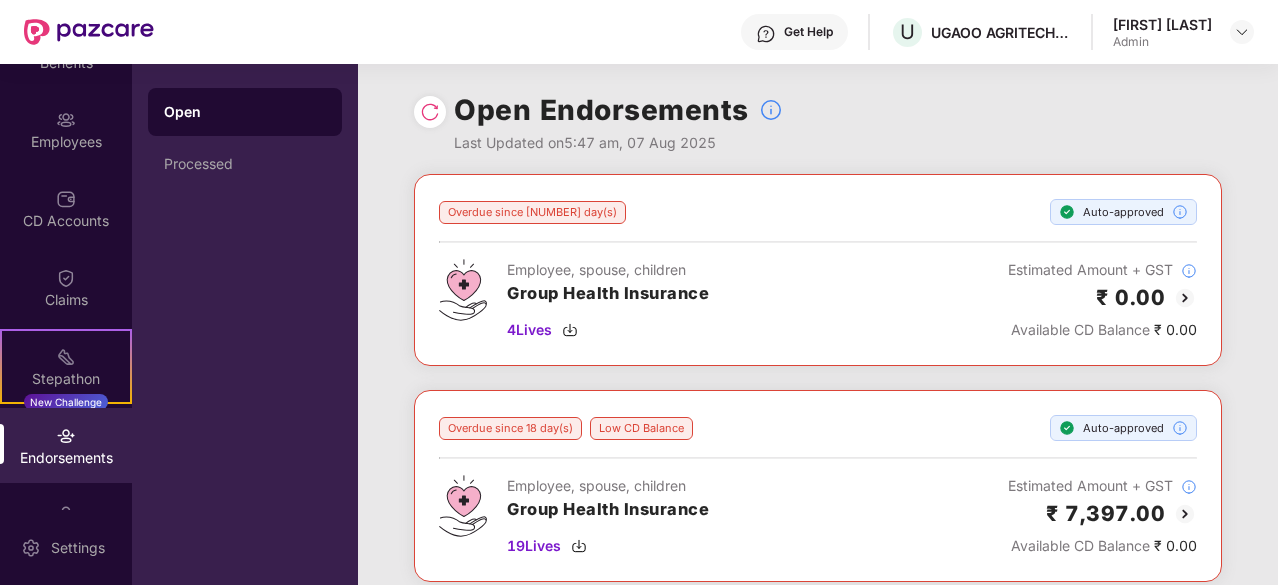 click at bounding box center [430, 112] 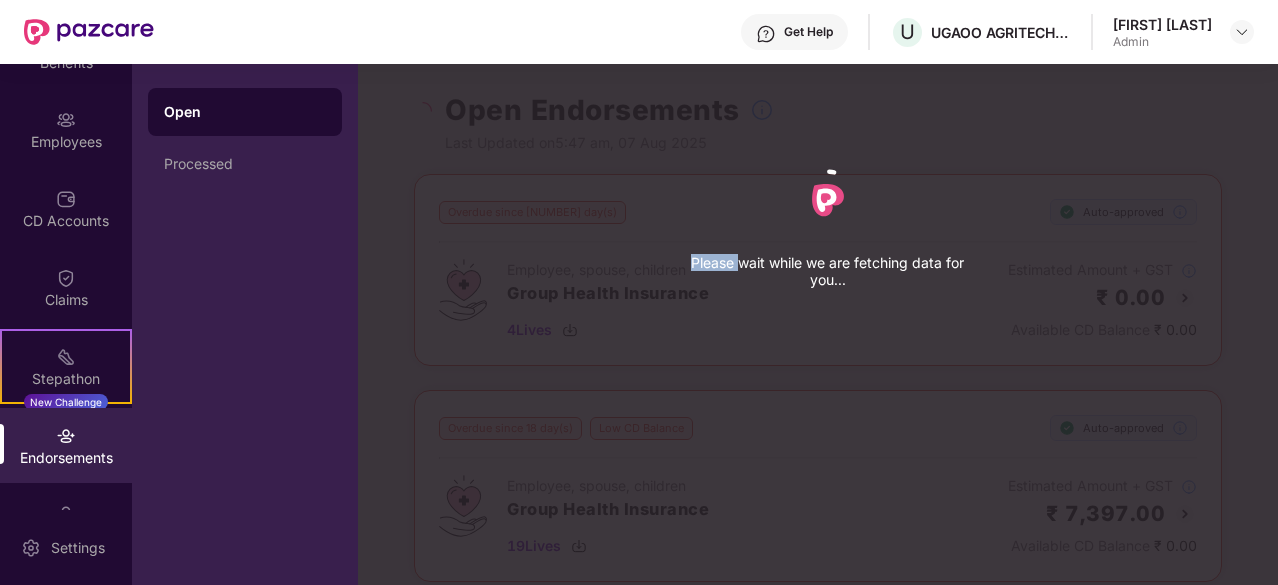 click on "Please wait while we are fetching data for you..." at bounding box center (997, 292) 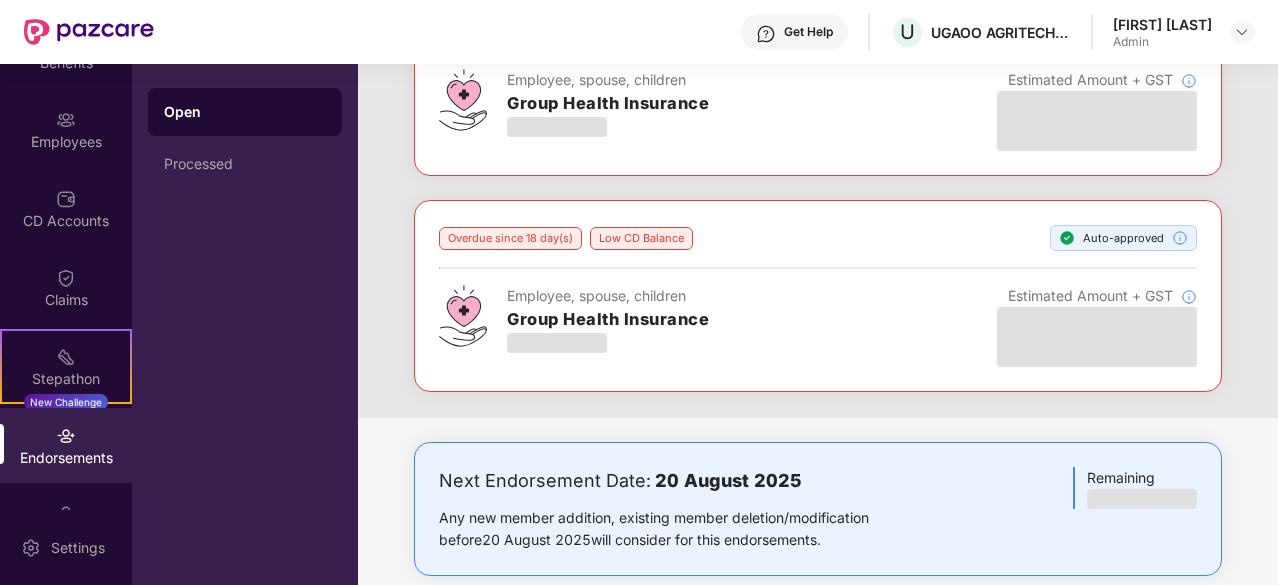 scroll, scrollTop: 191, scrollLeft: 0, axis: vertical 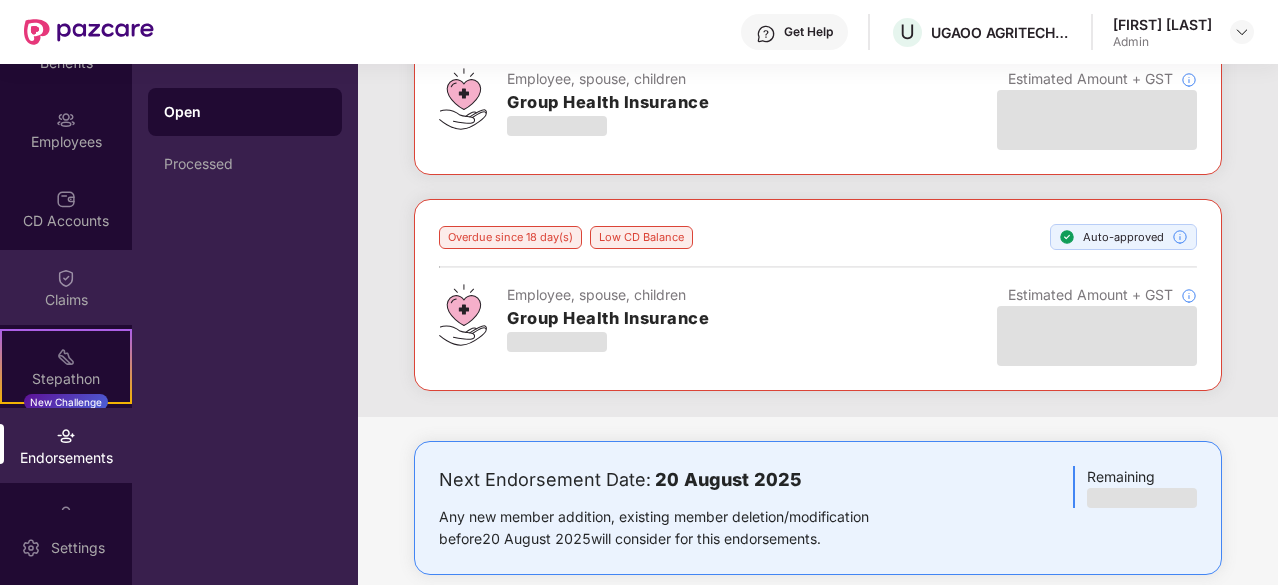 click on "Claims" at bounding box center [66, 300] 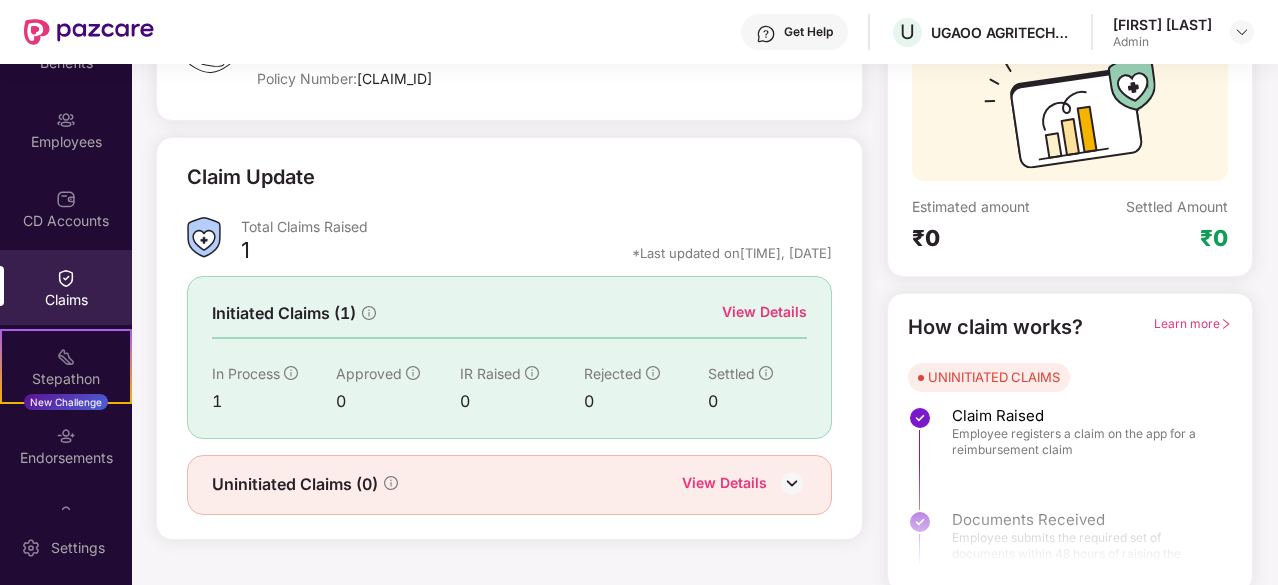 scroll, scrollTop: 196, scrollLeft: 0, axis: vertical 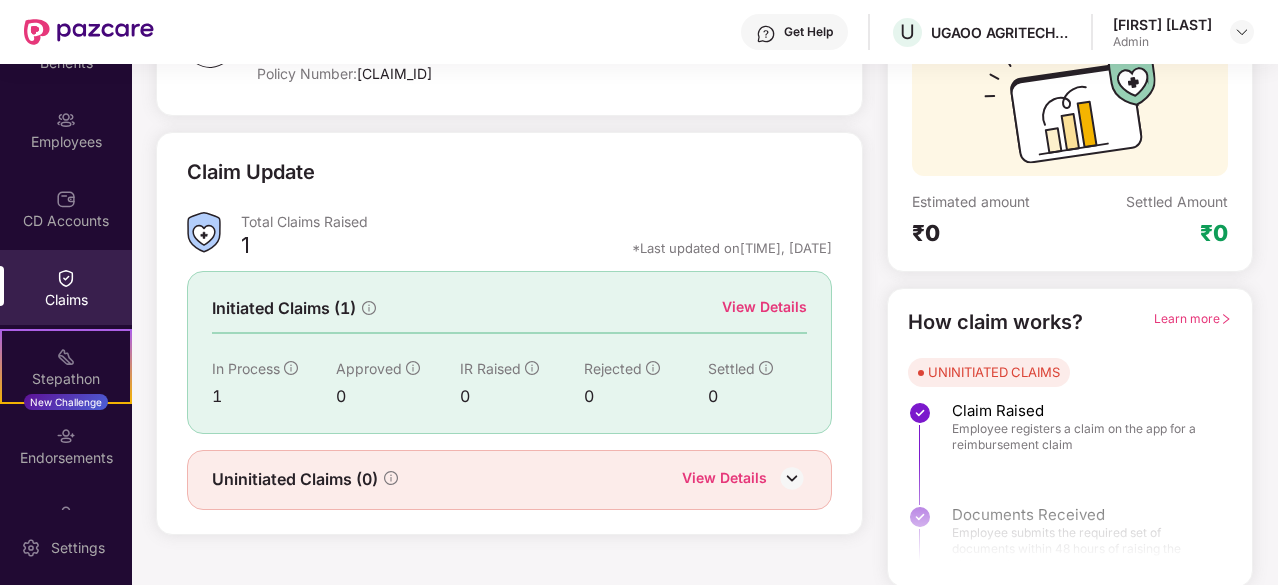 click on "View Details" at bounding box center (764, 307) 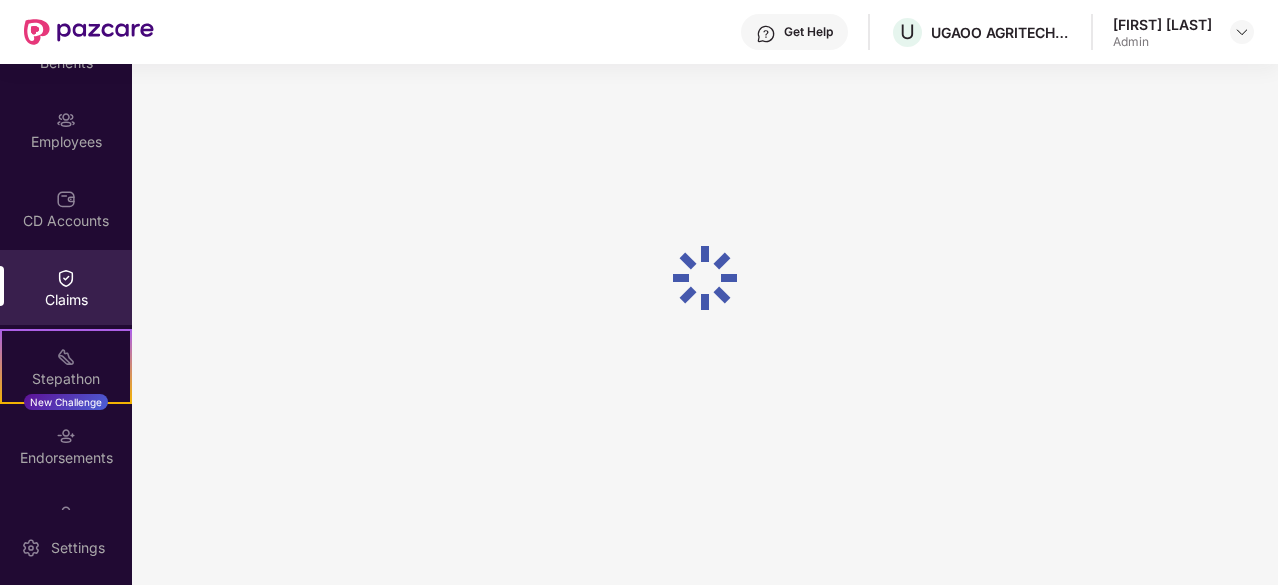 scroll, scrollTop: 64, scrollLeft: 0, axis: vertical 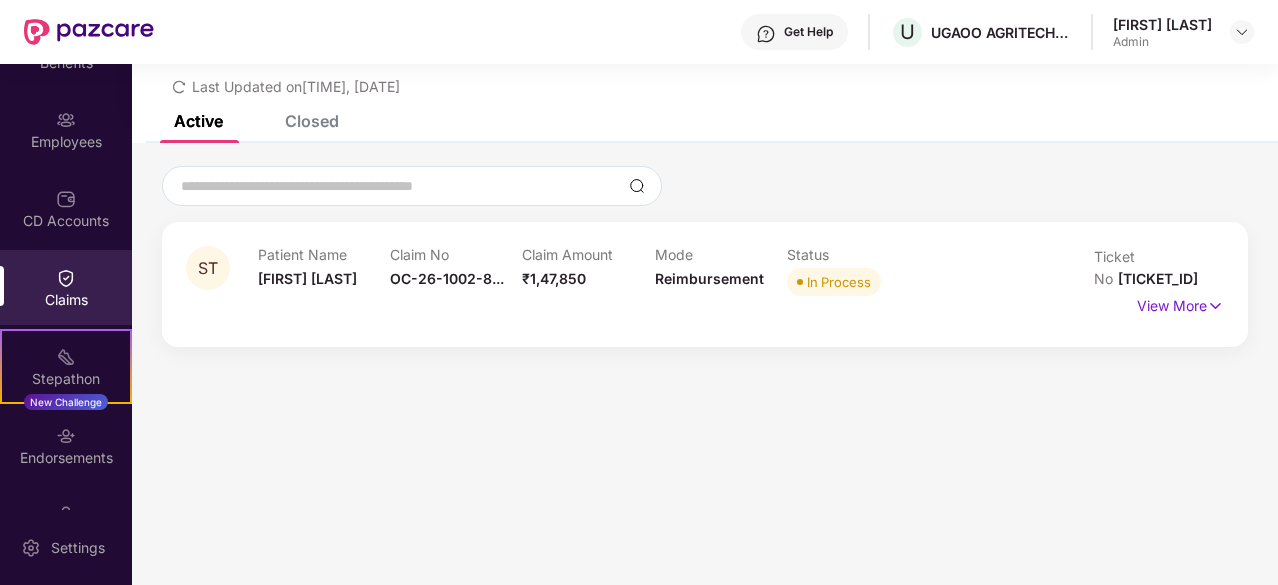 click on "View More" at bounding box center [1180, 306] 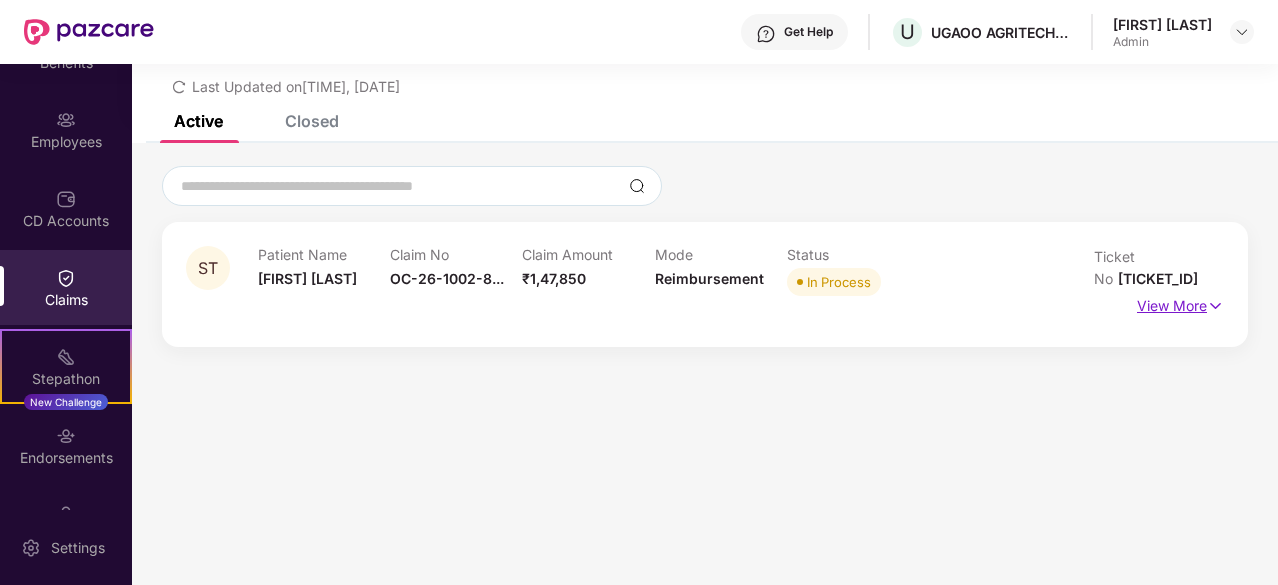 click on "View More" at bounding box center (1180, 303) 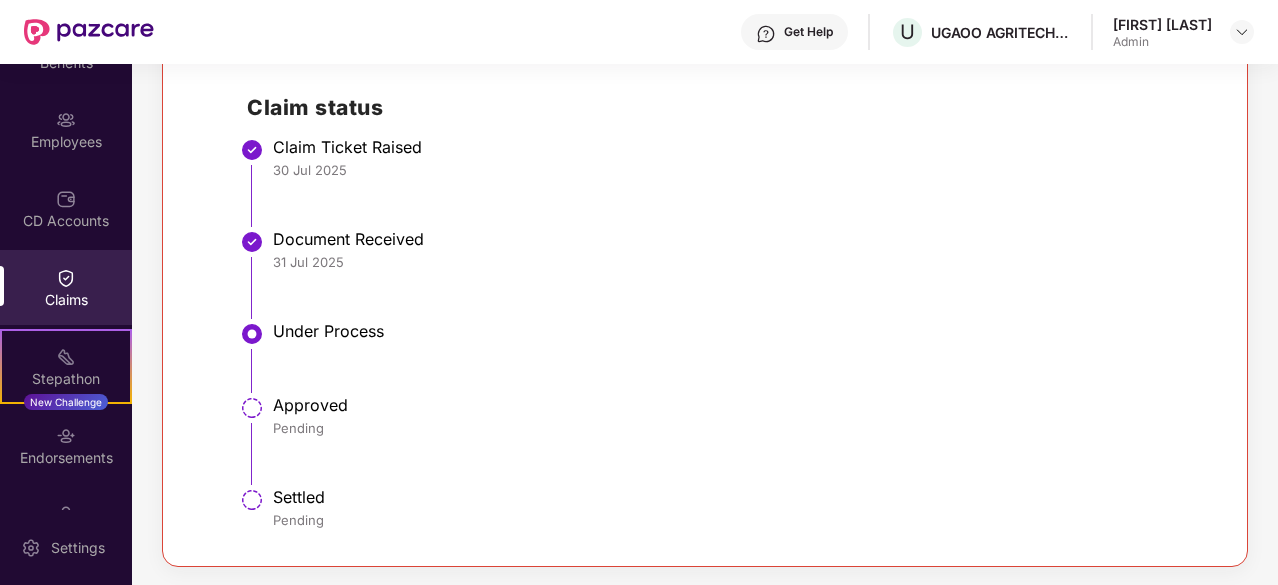 scroll, scrollTop: 314, scrollLeft: 0, axis: vertical 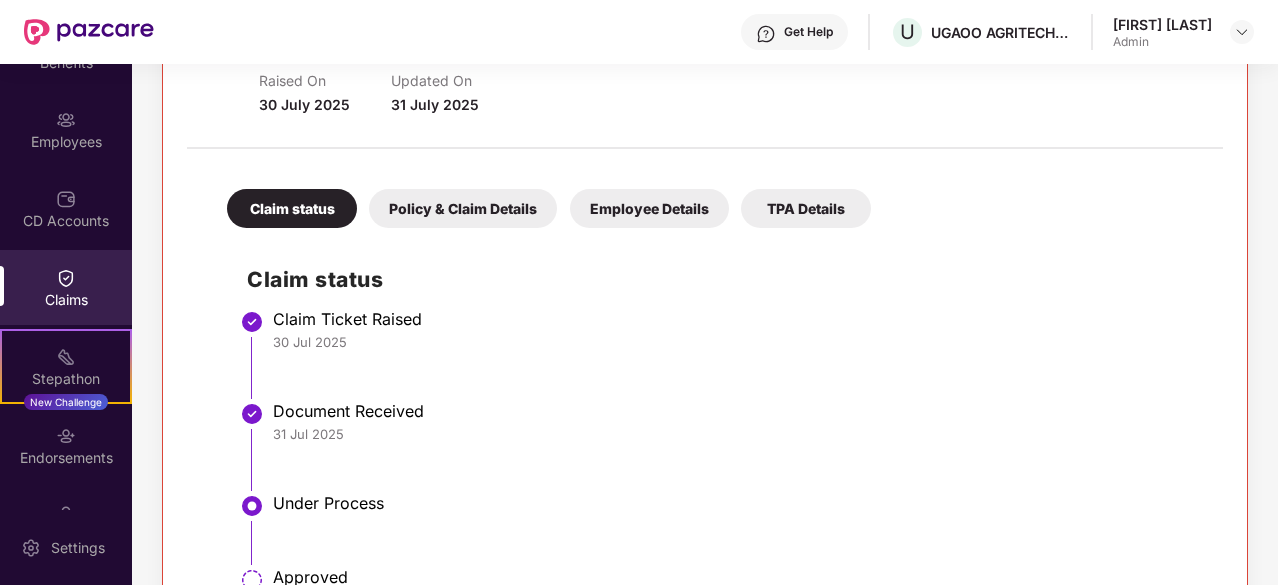 click on "Policy & Claim Details" at bounding box center (463, 208) 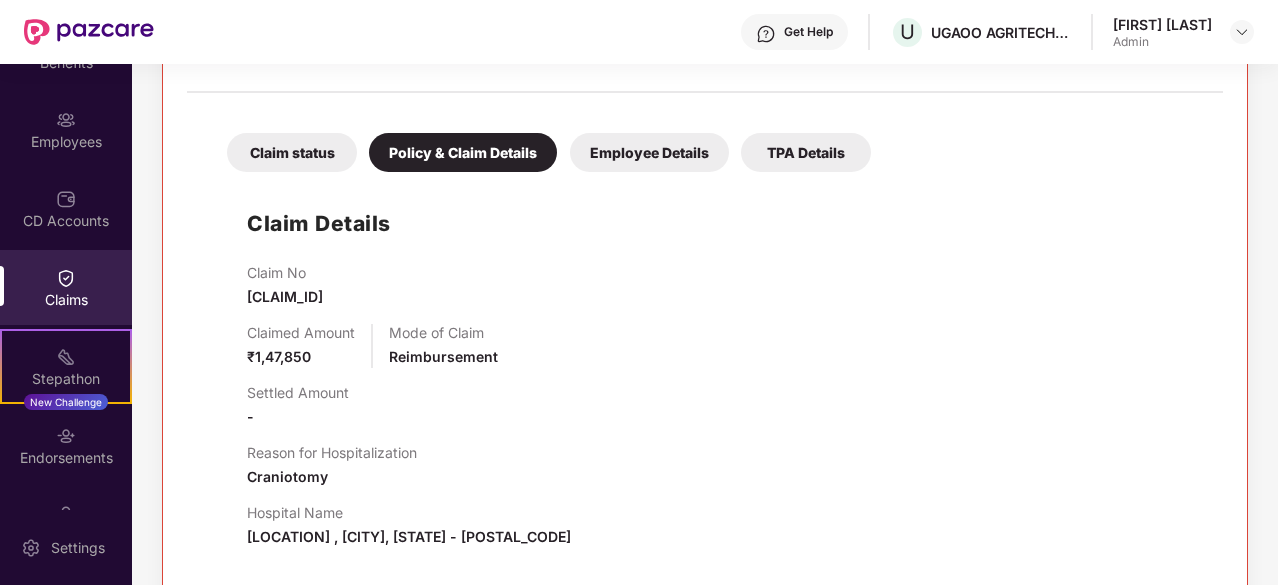 click on "Employee Details" at bounding box center [649, 152] 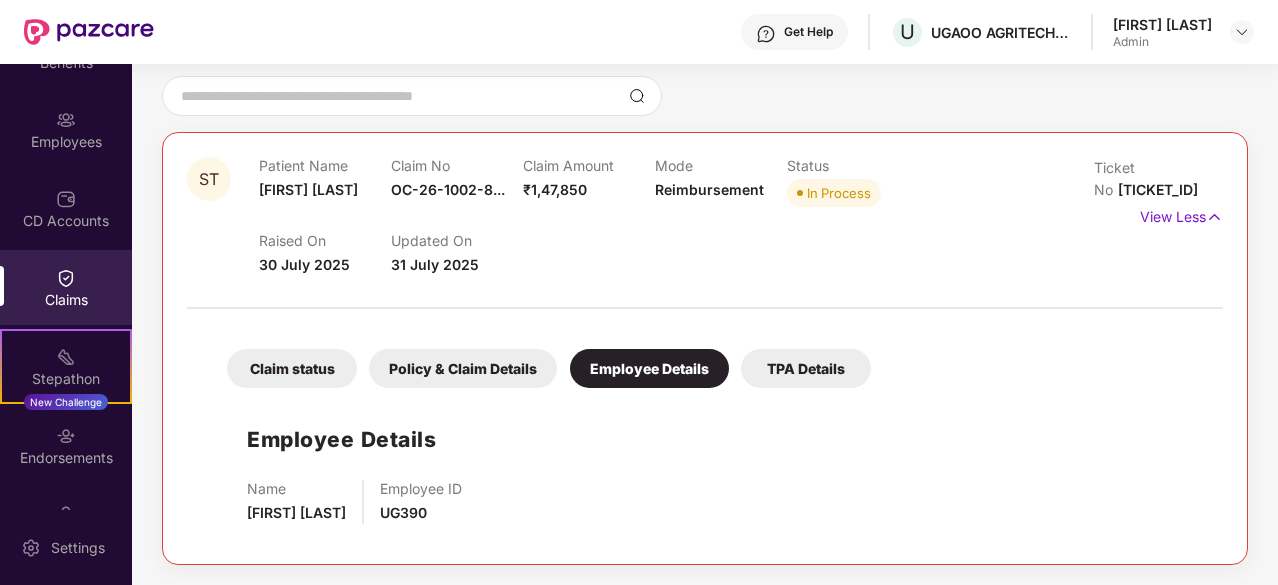 scroll, scrollTop: 152, scrollLeft: 0, axis: vertical 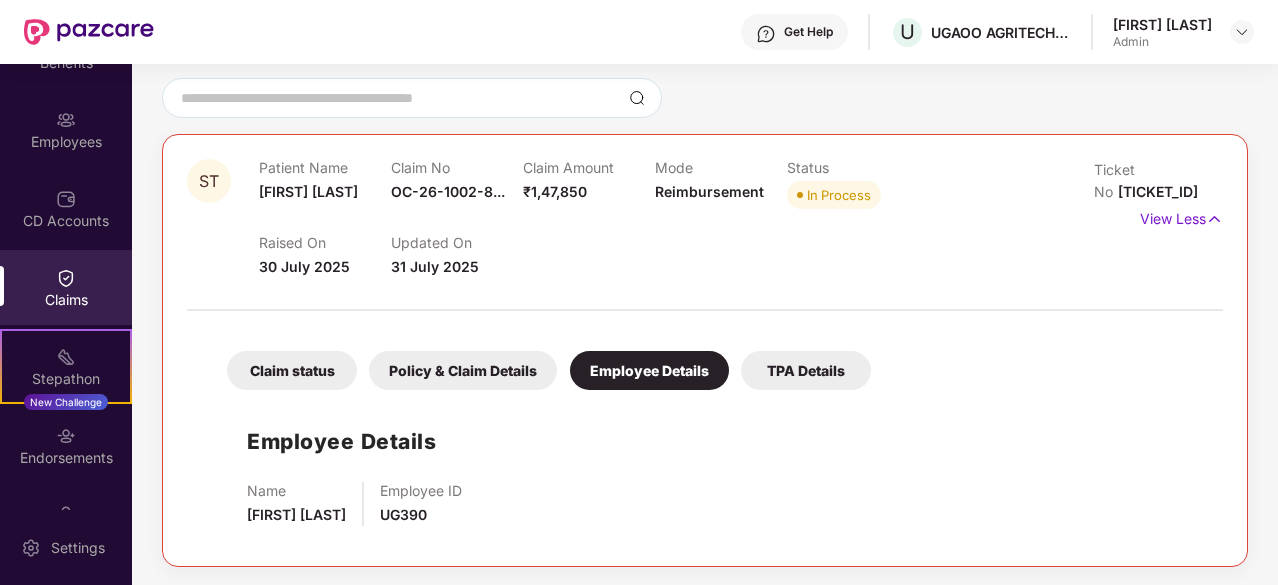 click on "TPA Details" at bounding box center [806, 370] 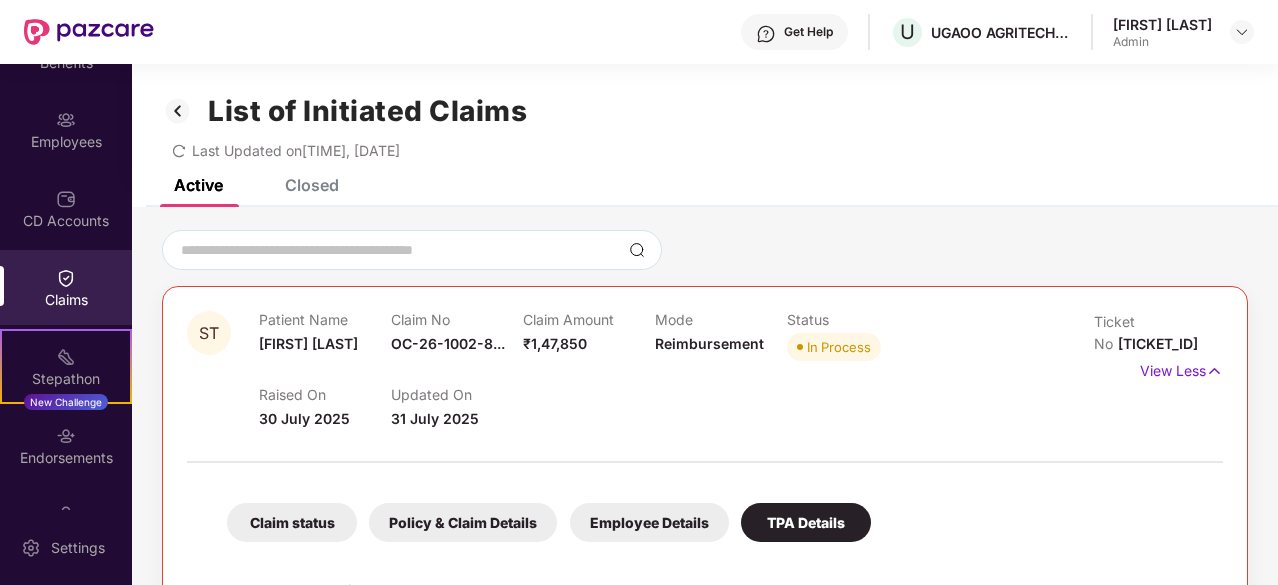 scroll, scrollTop: 2, scrollLeft: 0, axis: vertical 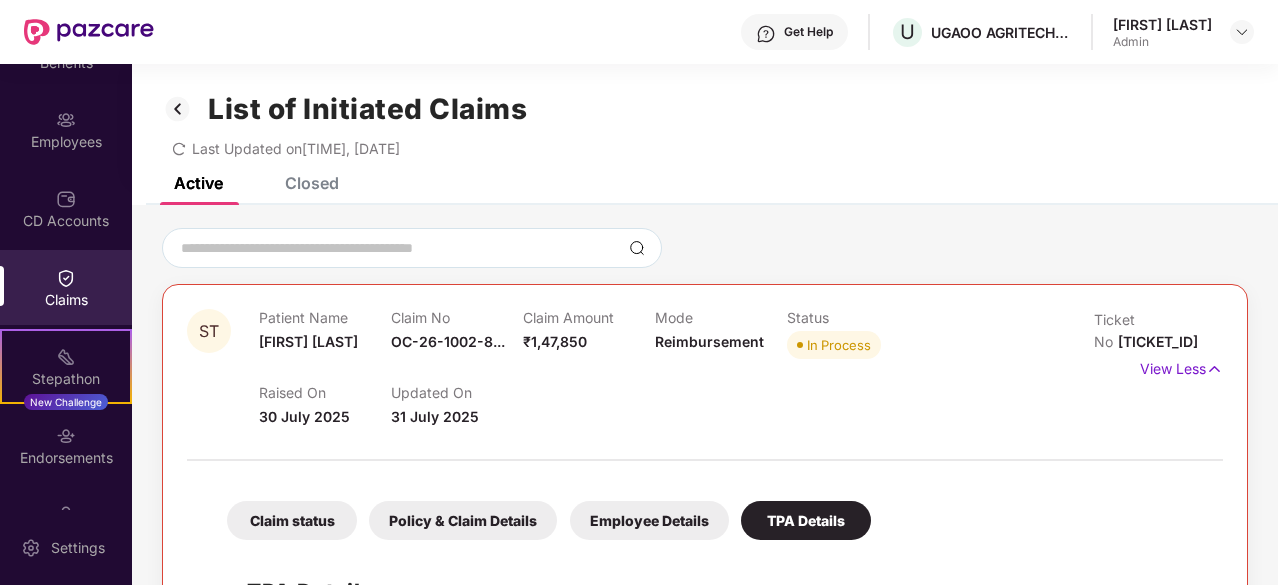 click on "Closed" at bounding box center [312, 183] 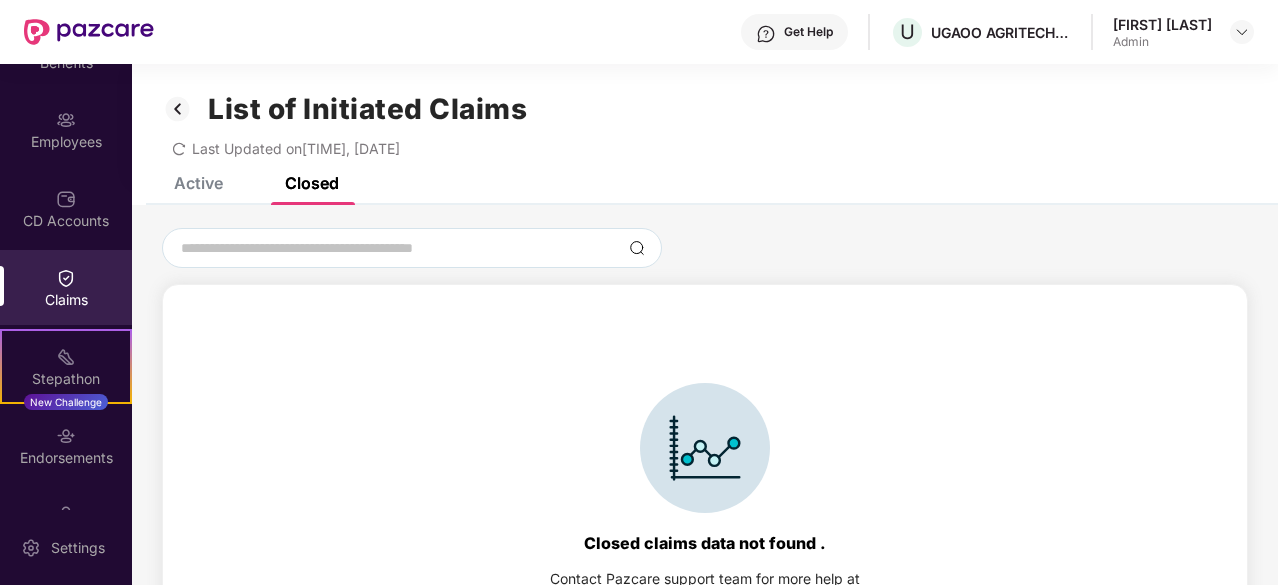 click at bounding box center [178, 109] 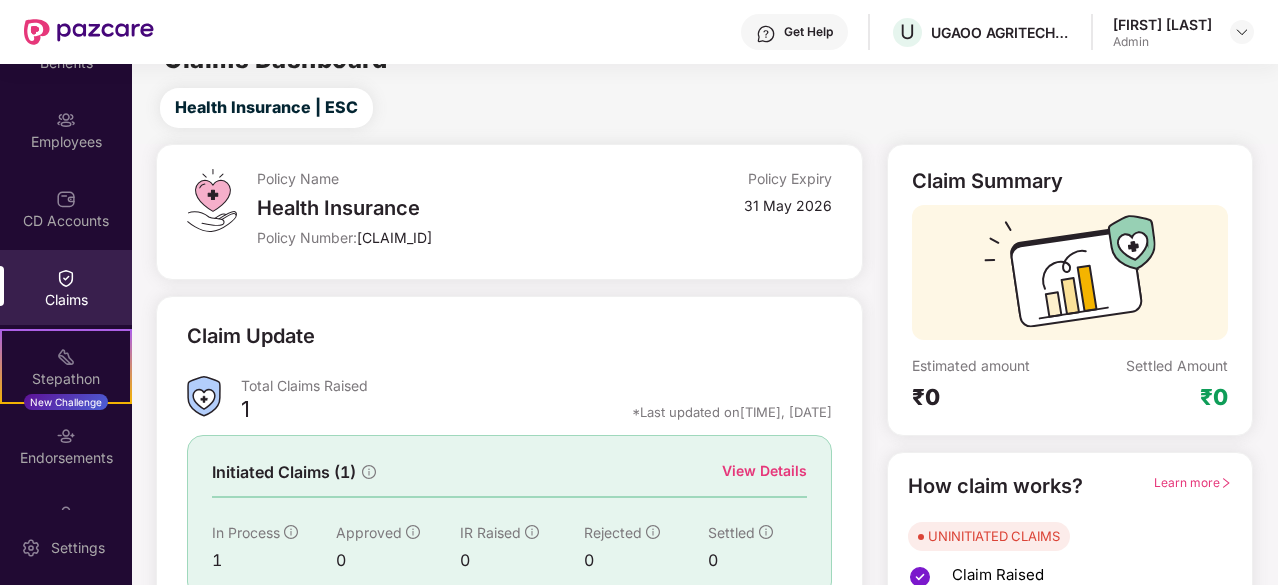 scroll, scrollTop: 6, scrollLeft: 0, axis: vertical 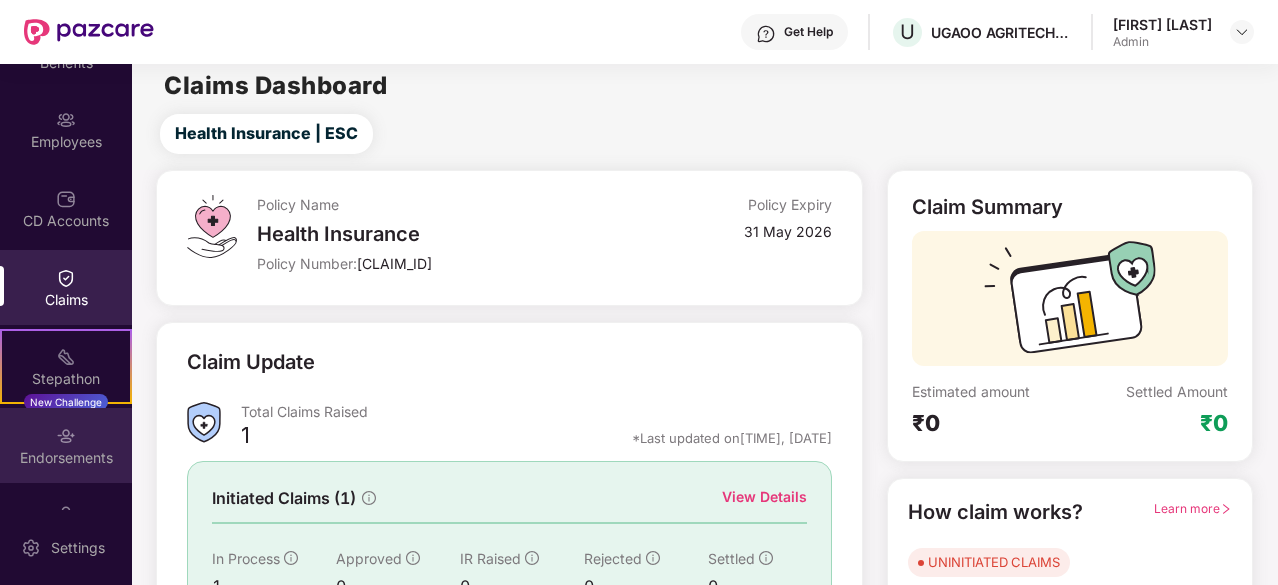 click on "Endorsements" at bounding box center [66, 458] 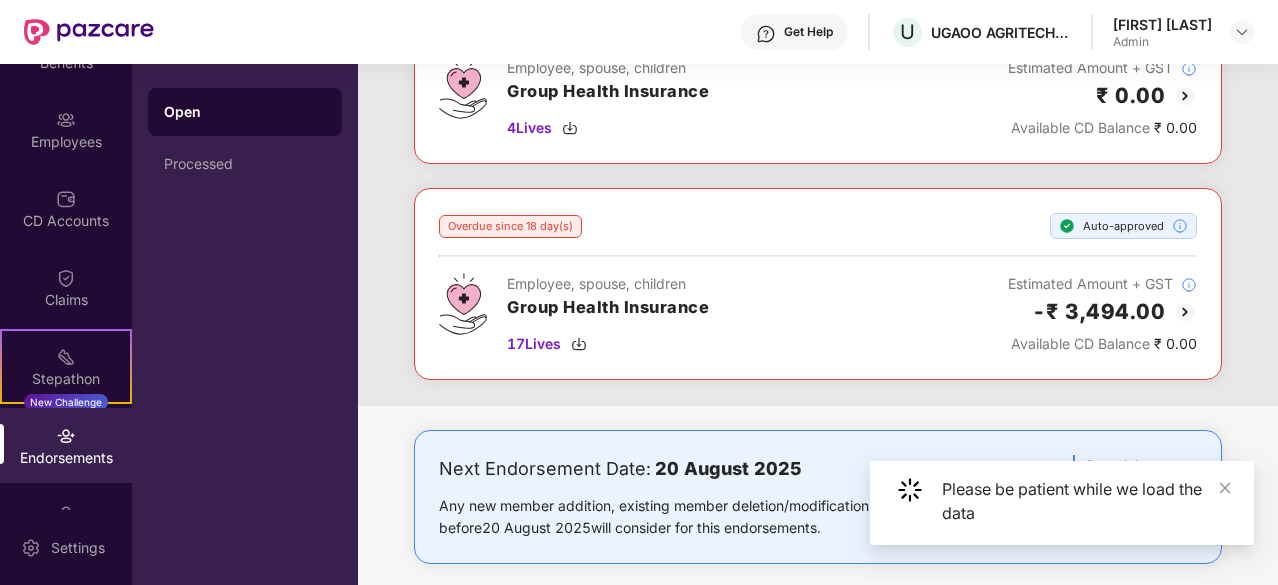 scroll, scrollTop: 203, scrollLeft: 0, axis: vertical 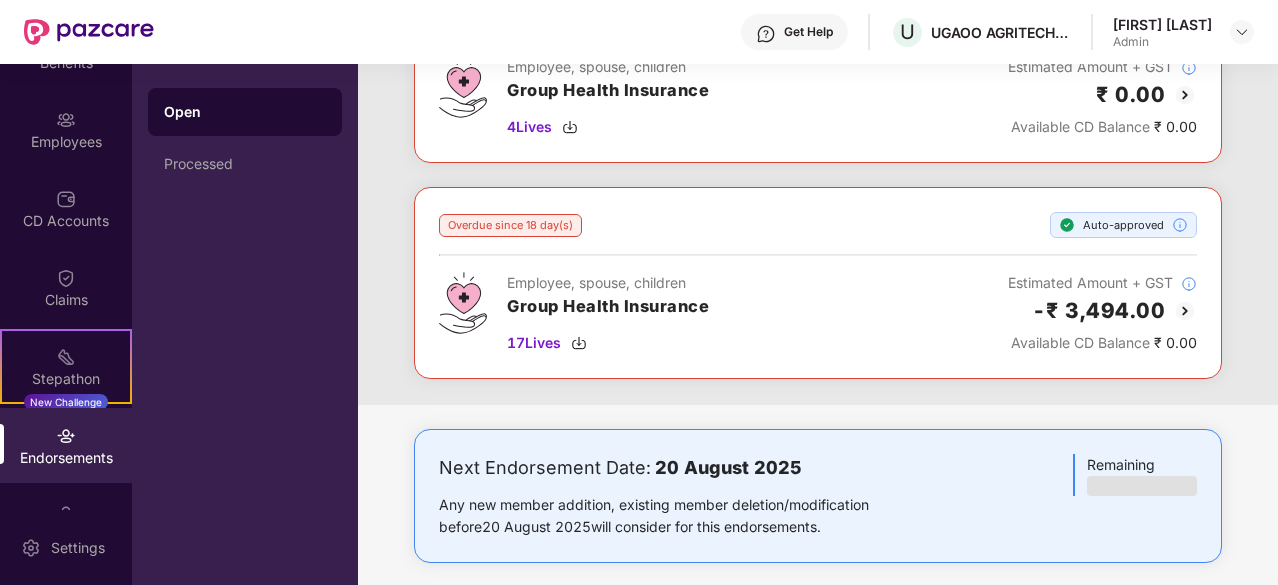 click at bounding box center (1185, 311) 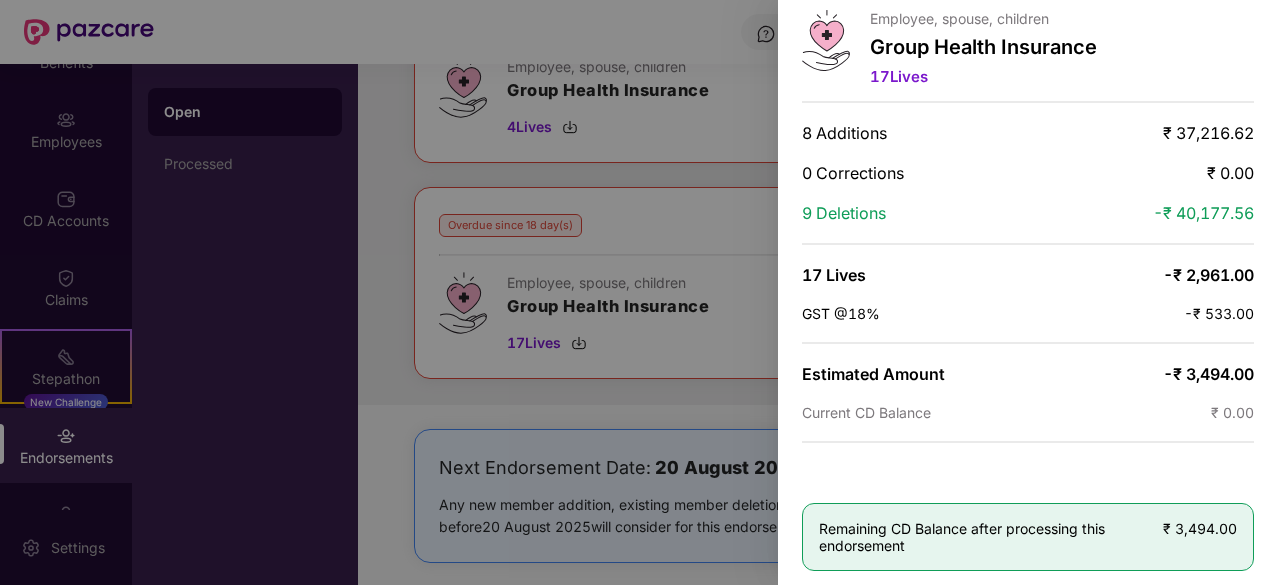 scroll, scrollTop: 0, scrollLeft: 0, axis: both 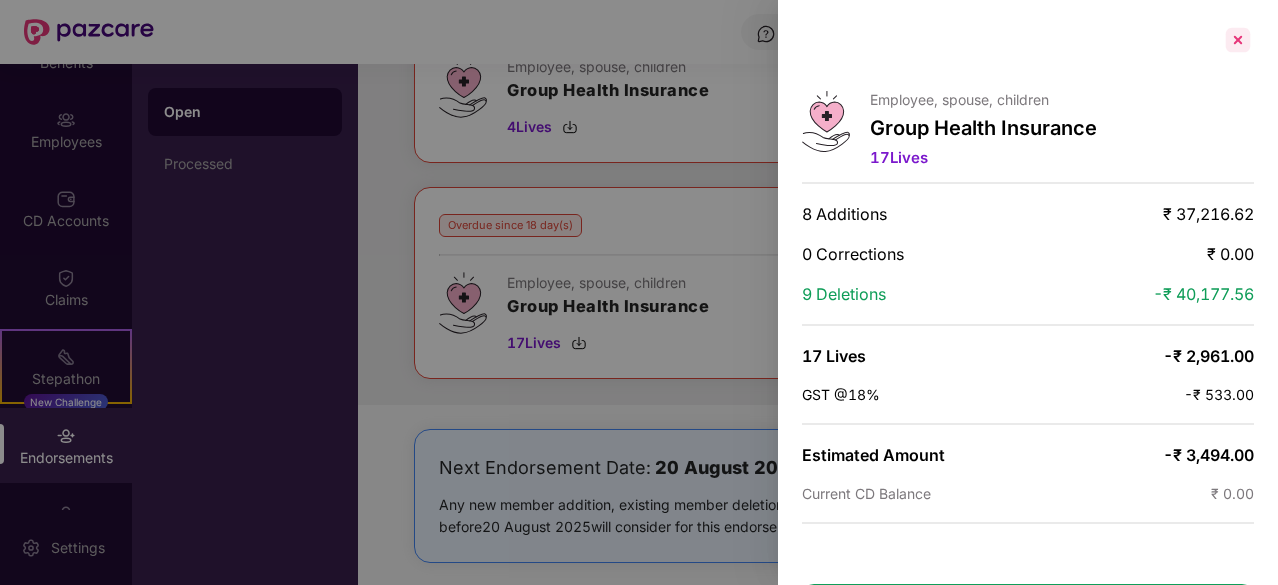 click at bounding box center (1238, 40) 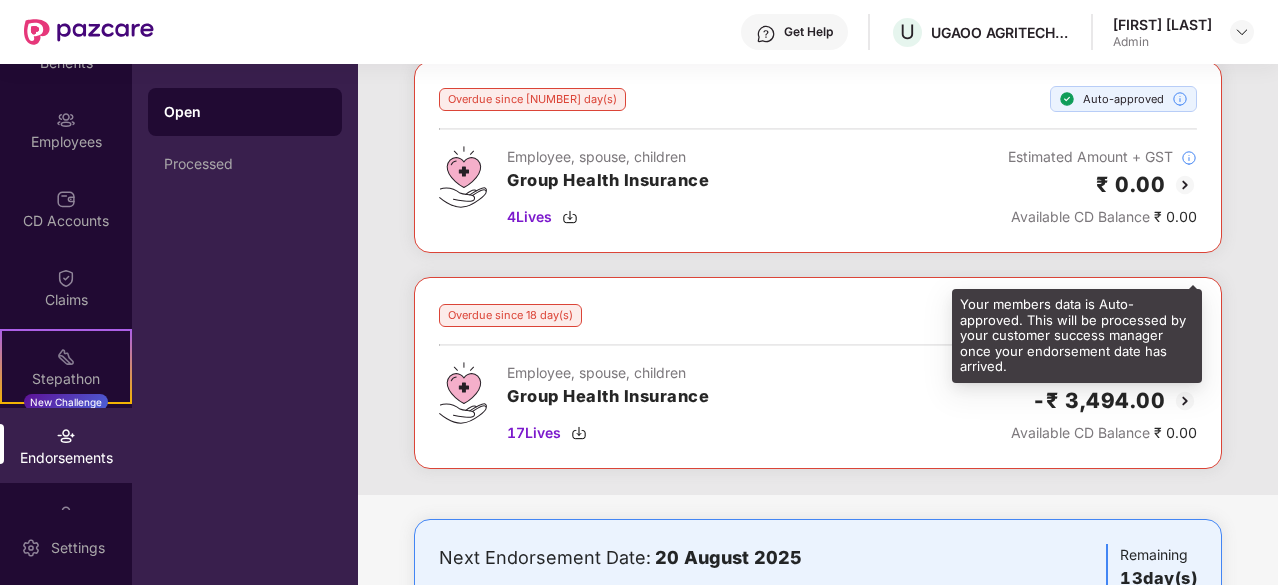 scroll, scrollTop: 114, scrollLeft: 0, axis: vertical 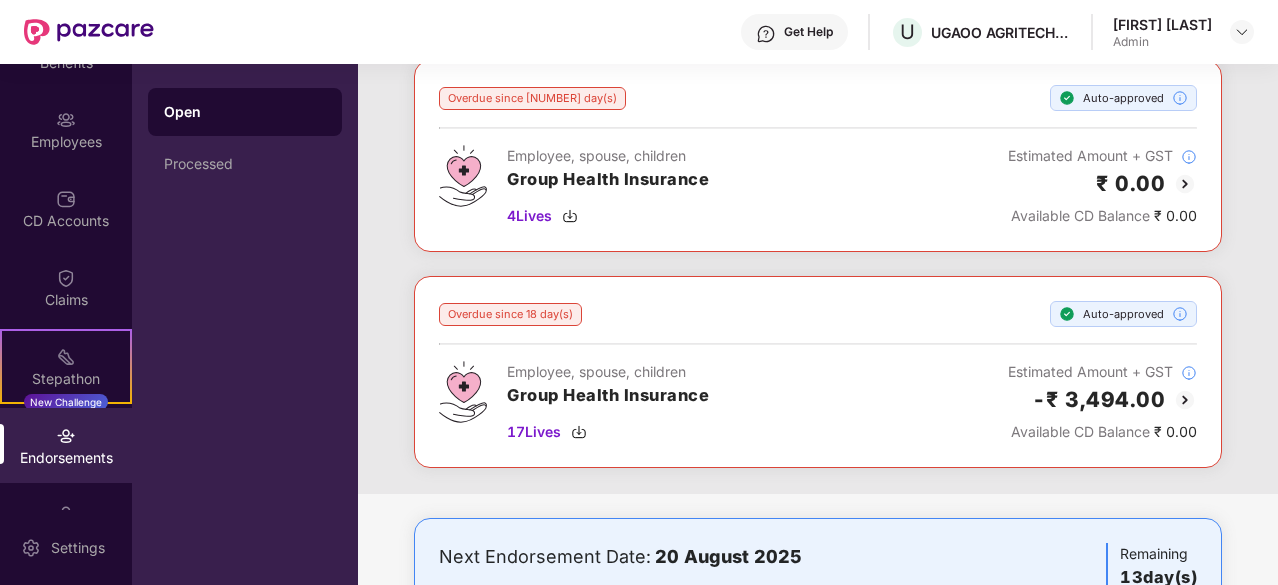 click at bounding box center (1185, 400) 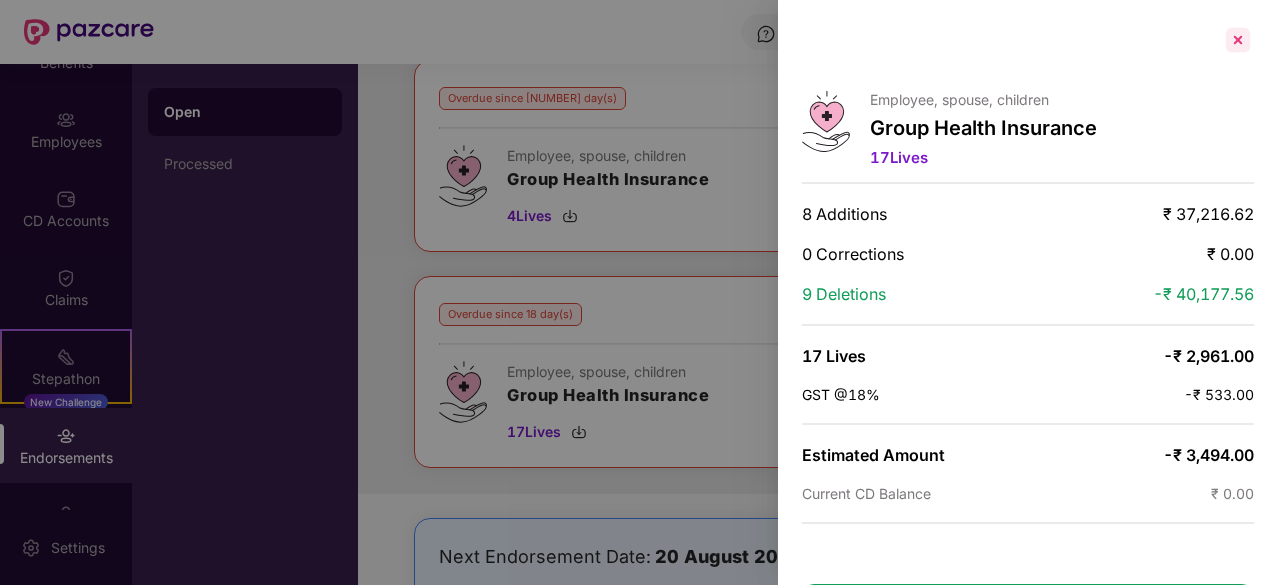 click at bounding box center [1238, 40] 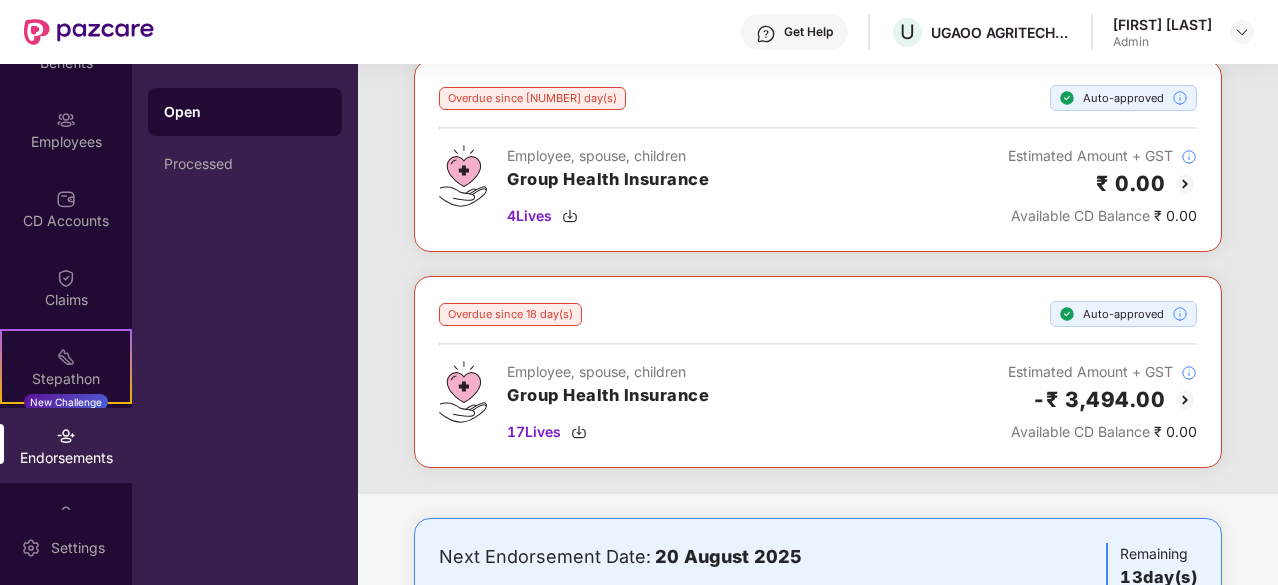 click at bounding box center (1185, 184) 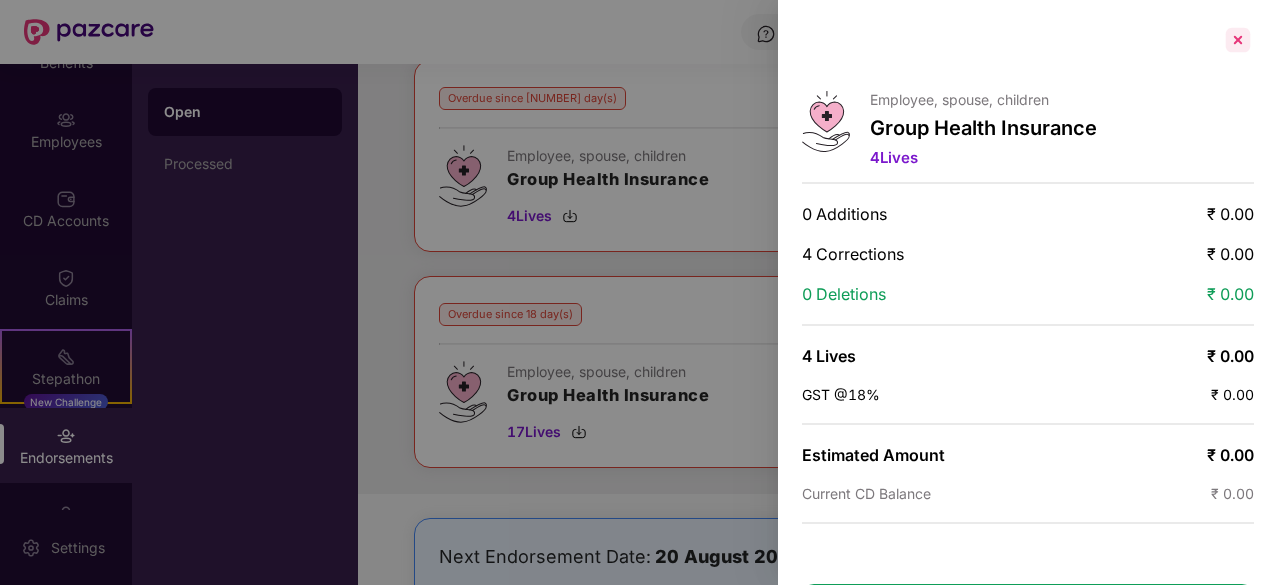 click at bounding box center [1238, 40] 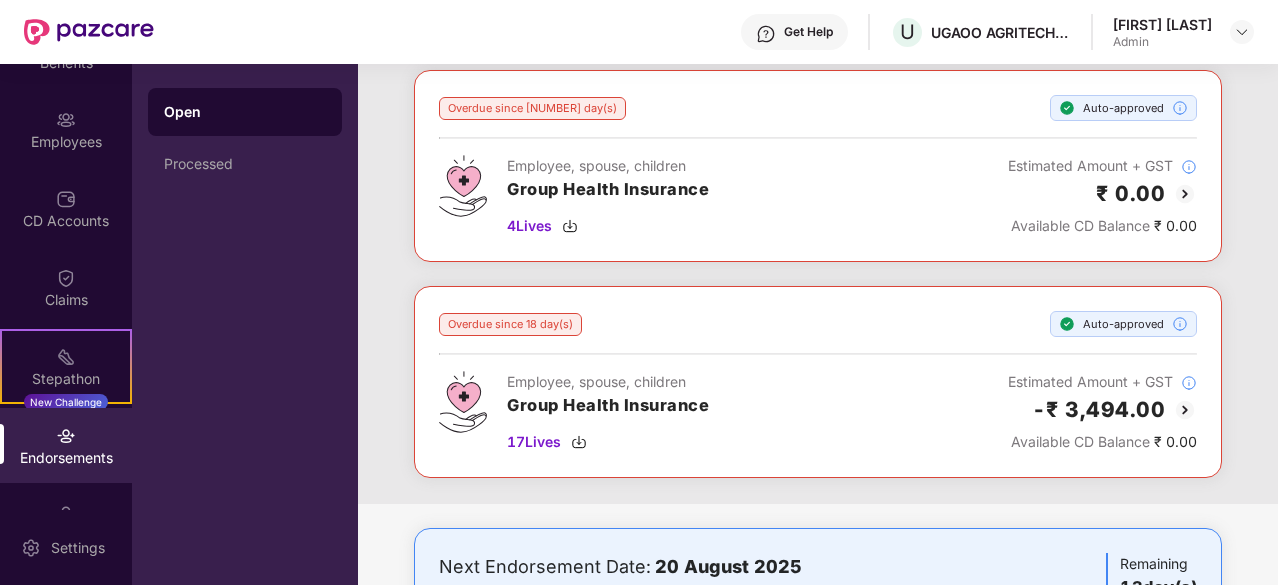 scroll, scrollTop: 106, scrollLeft: 0, axis: vertical 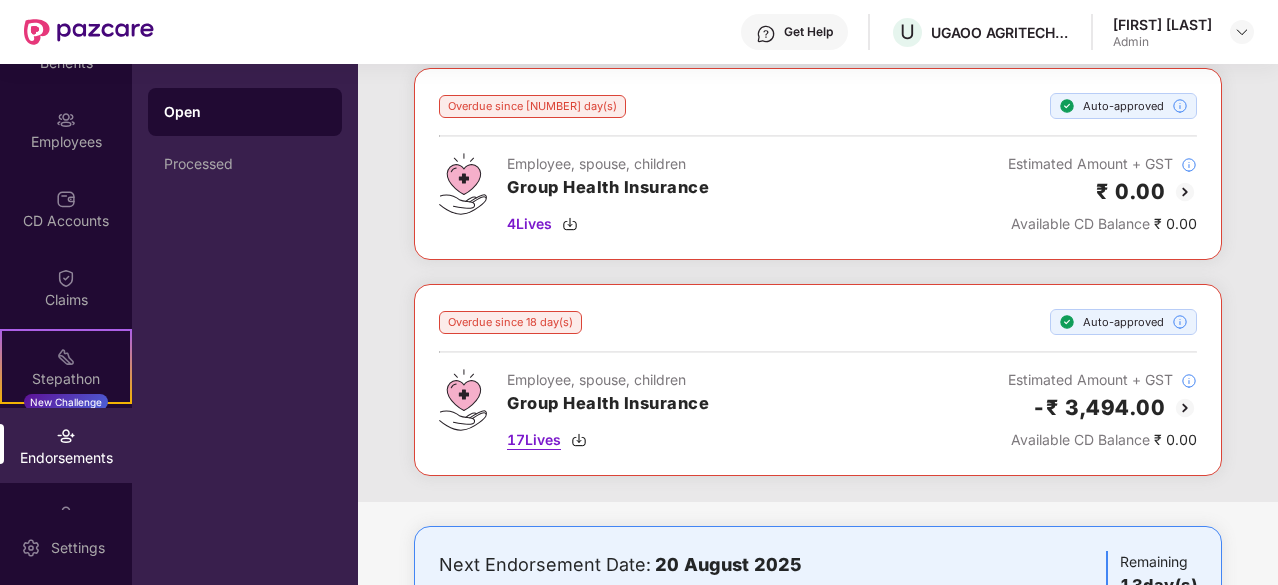 click at bounding box center (579, 440) 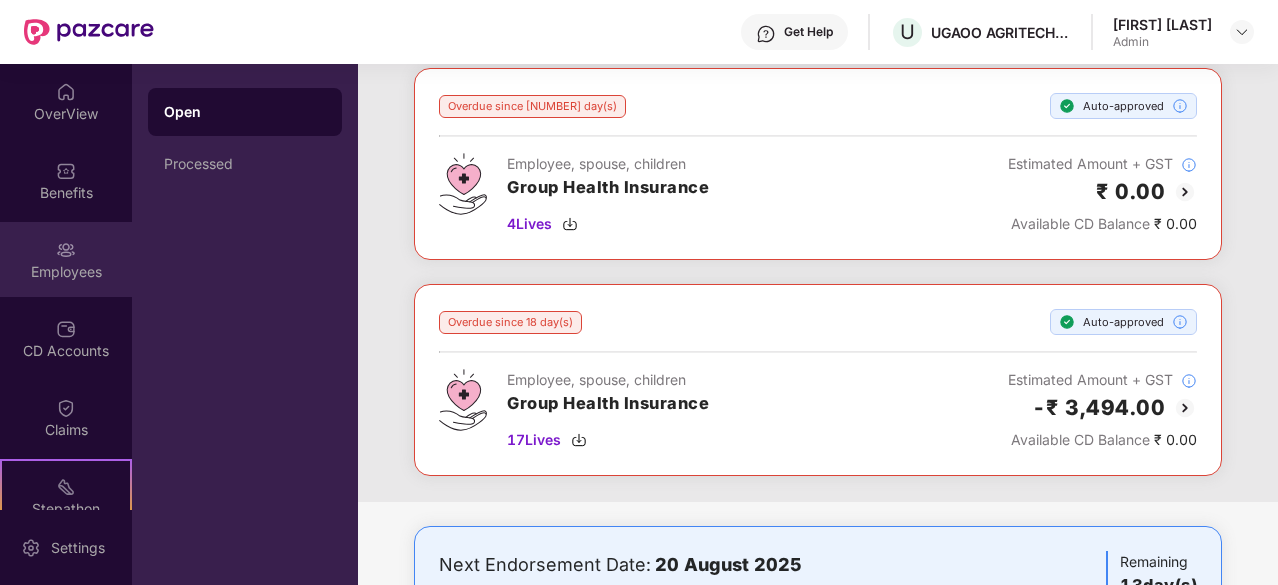 scroll, scrollTop: 1, scrollLeft: 0, axis: vertical 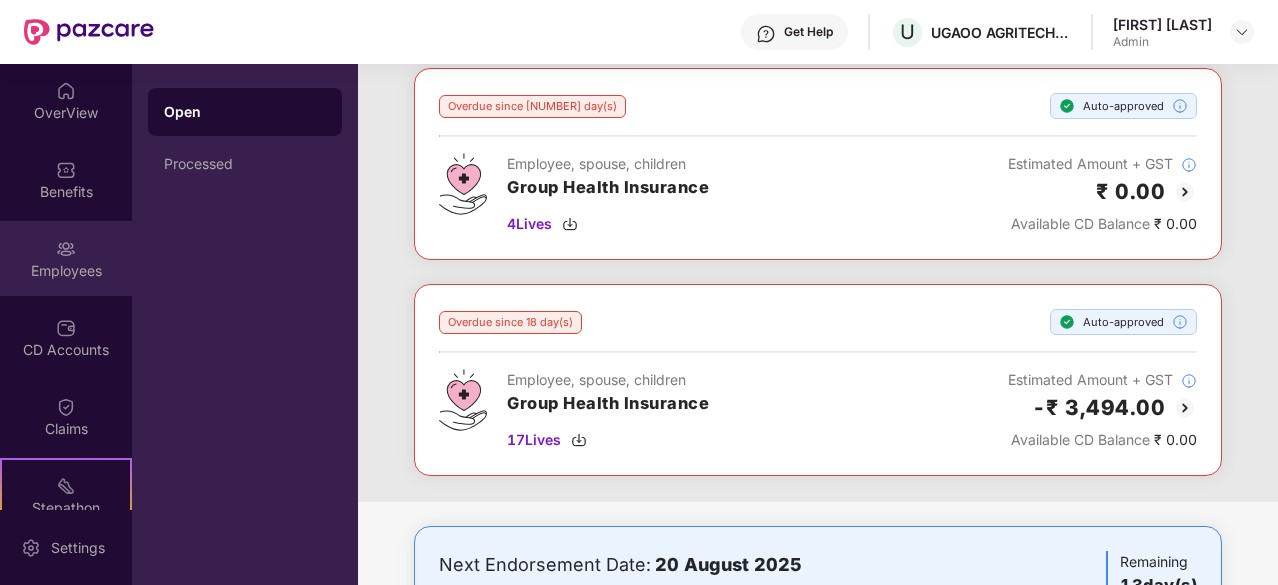 click on "Employees" at bounding box center [66, 271] 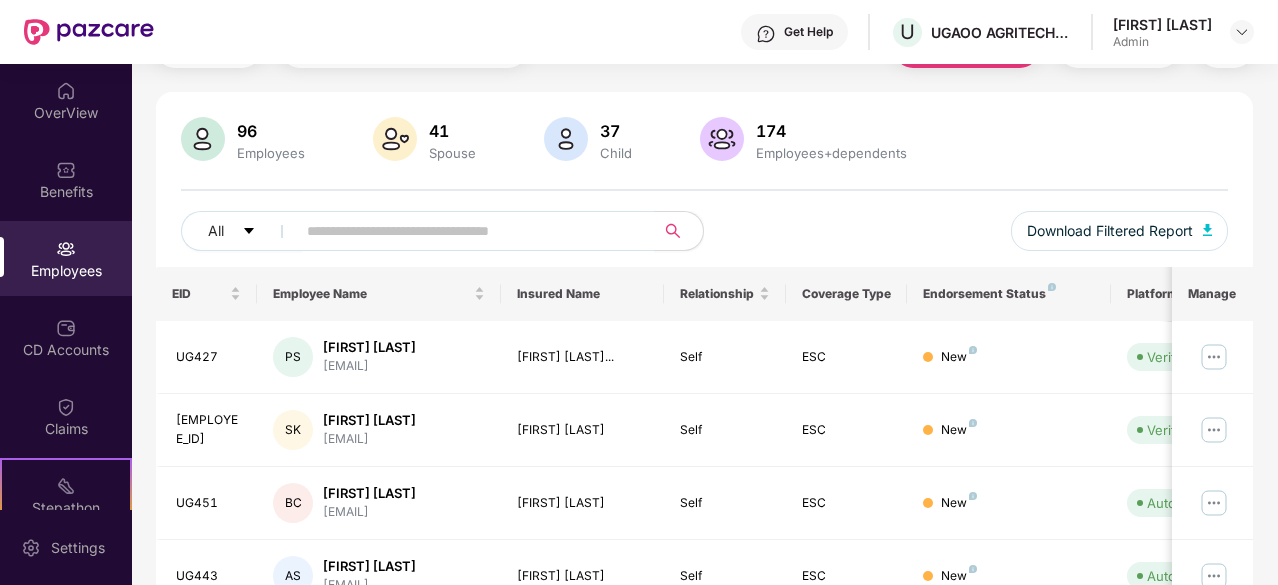 scroll, scrollTop: 0, scrollLeft: 0, axis: both 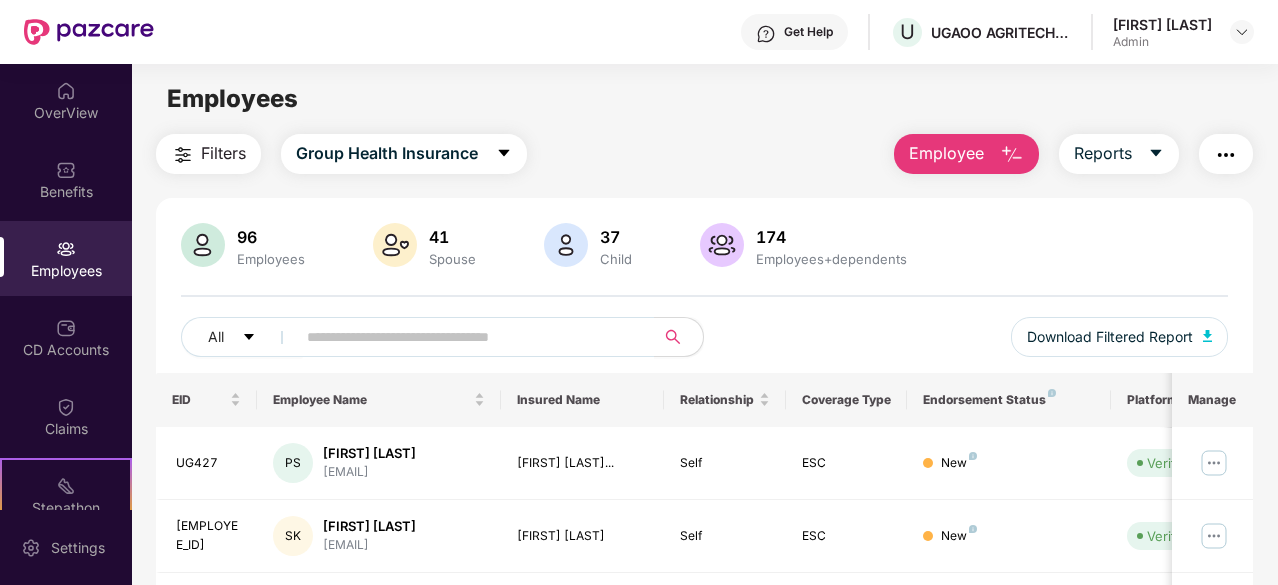 click on "Employee" at bounding box center [946, 153] 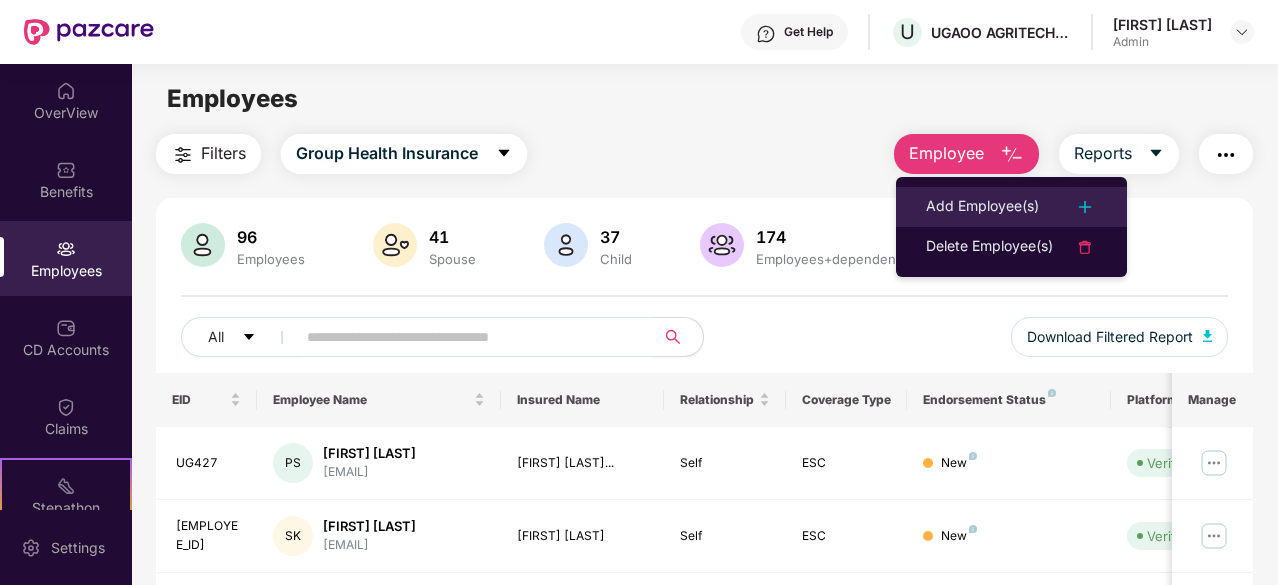 click on "Add Employee(s)" at bounding box center (1011, 207) 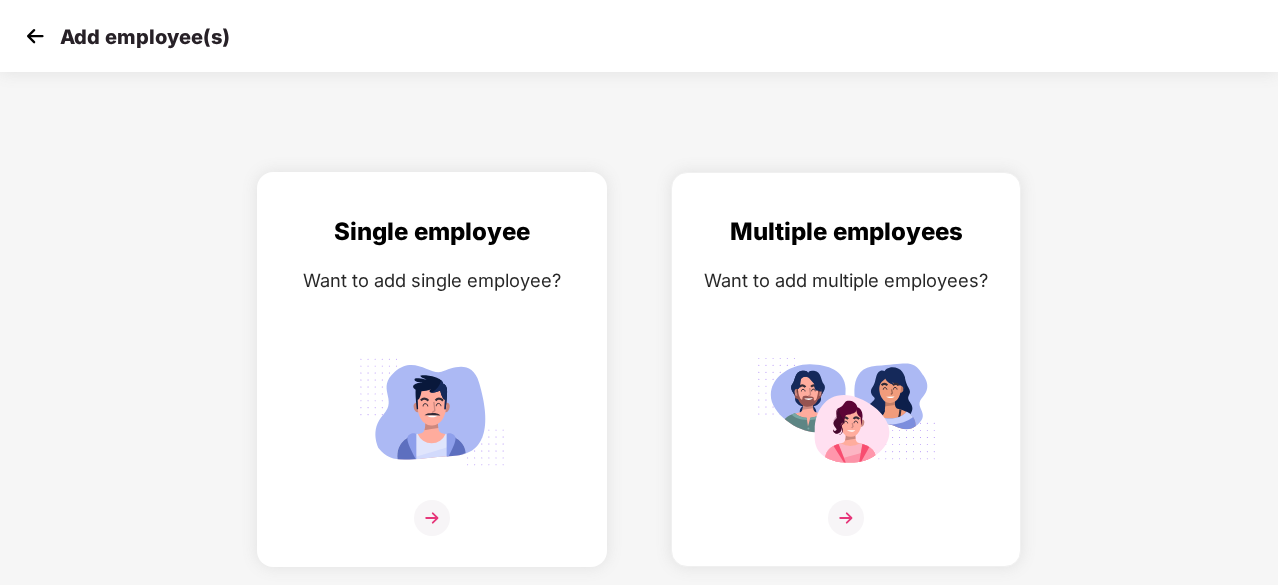click at bounding box center (432, 530) 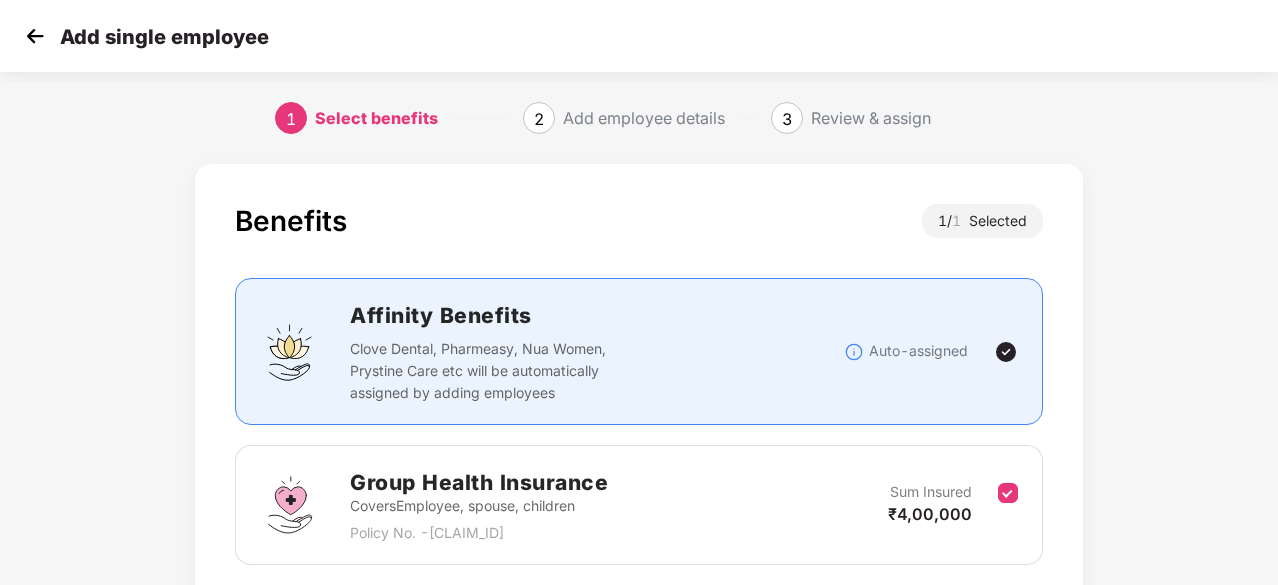 scroll, scrollTop: 152, scrollLeft: 0, axis: vertical 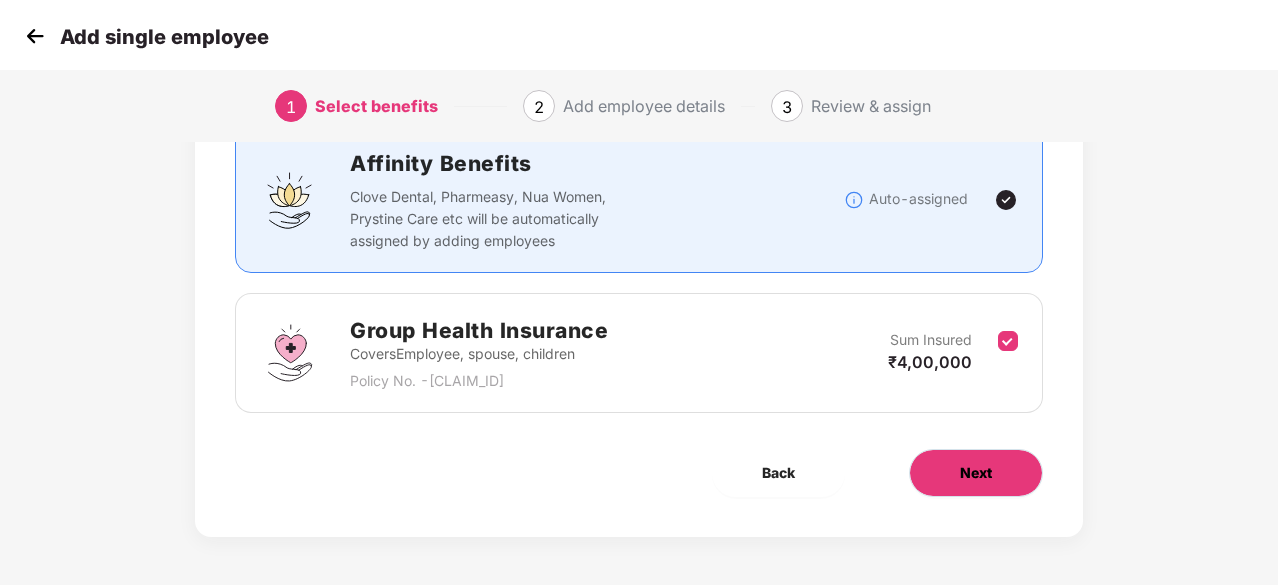 click on "Next" at bounding box center (976, 473) 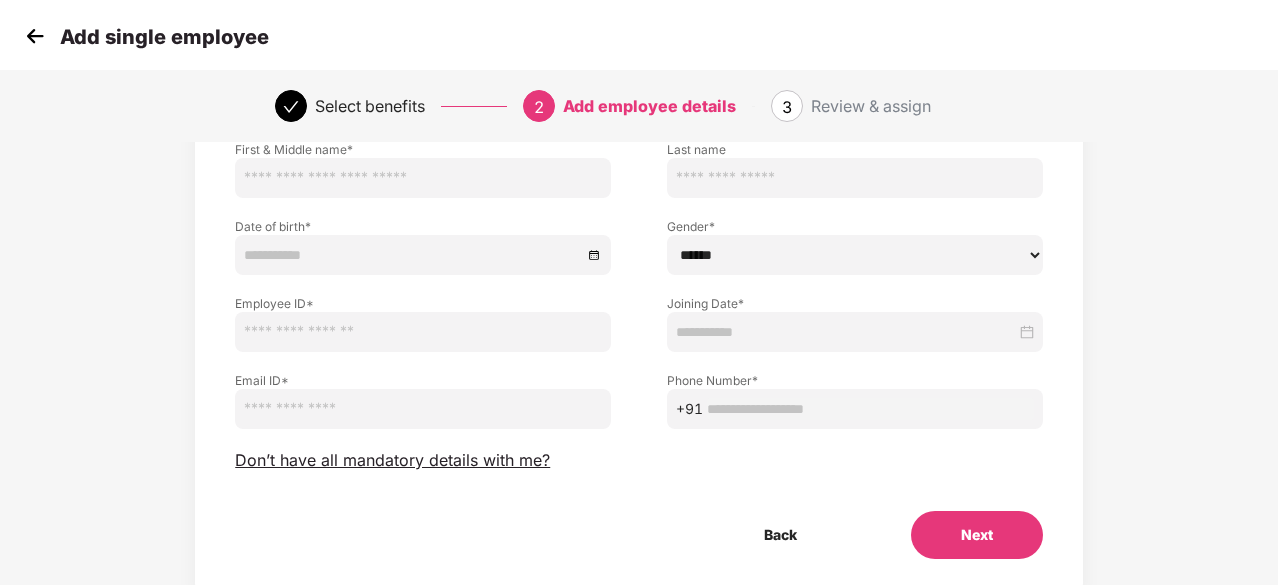 scroll, scrollTop: 0, scrollLeft: 0, axis: both 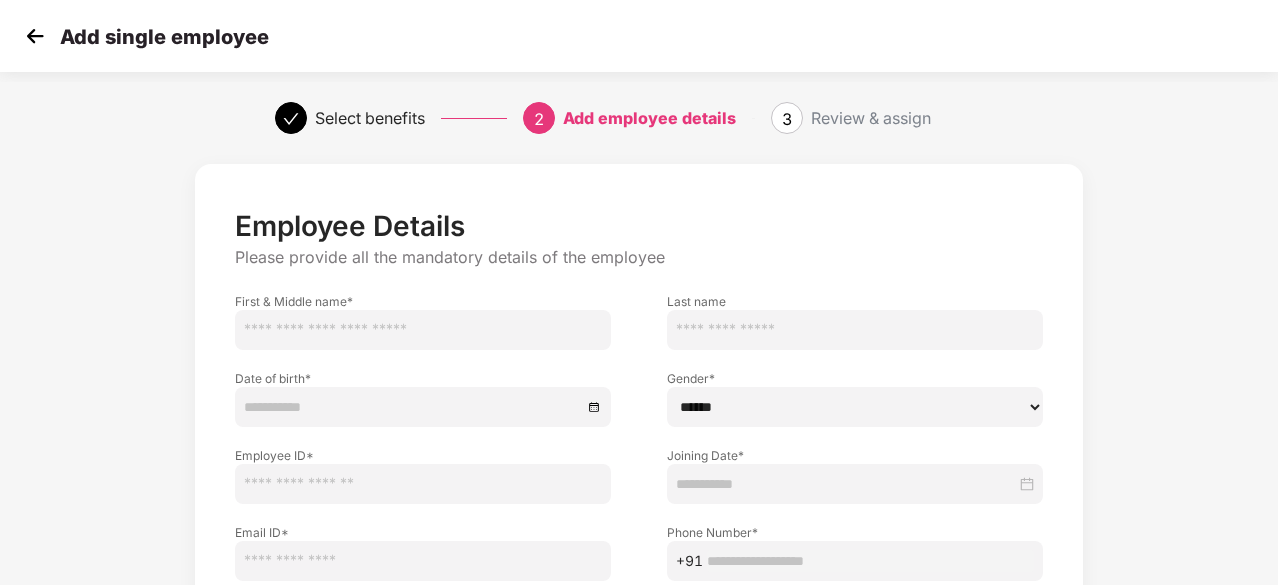 click at bounding box center [423, 330] 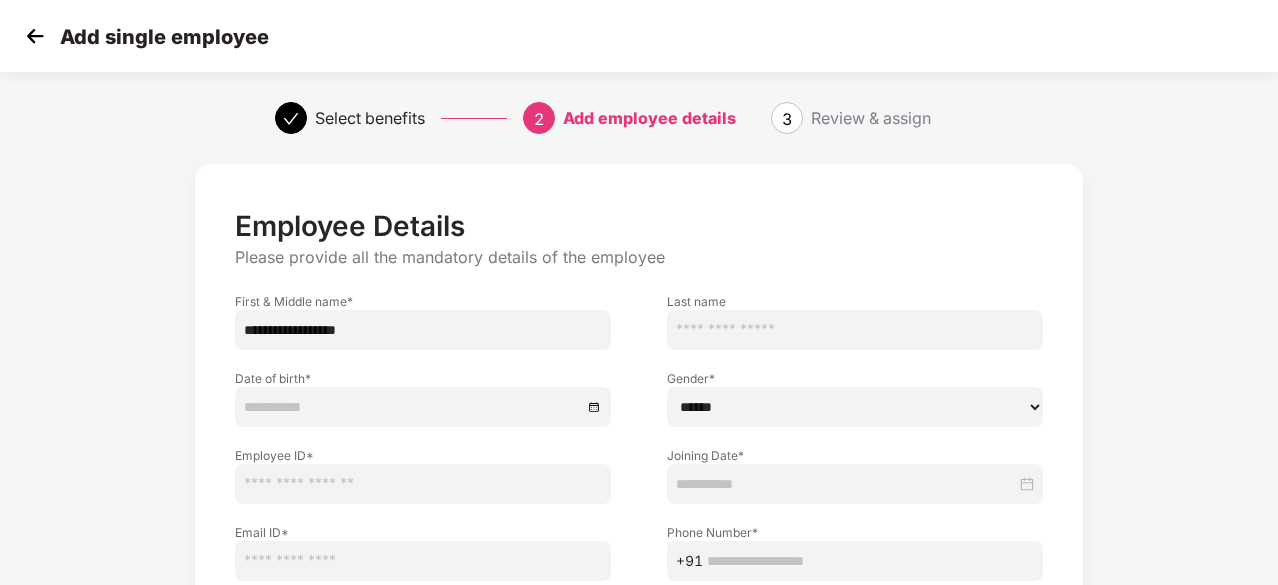 type on "**********" 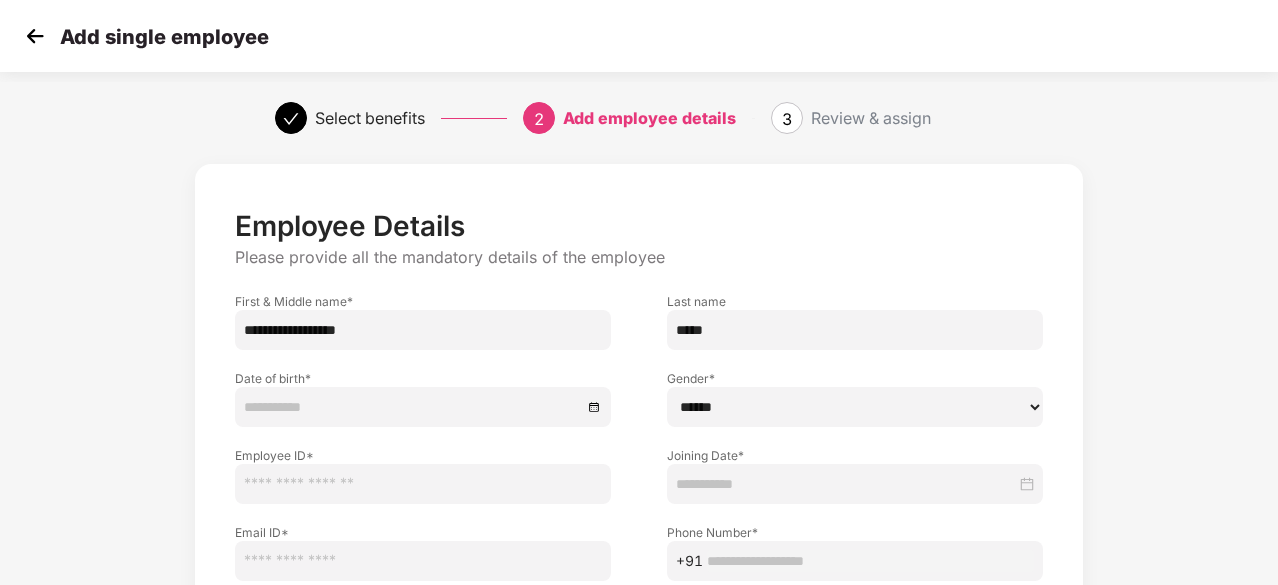 type on "*****" 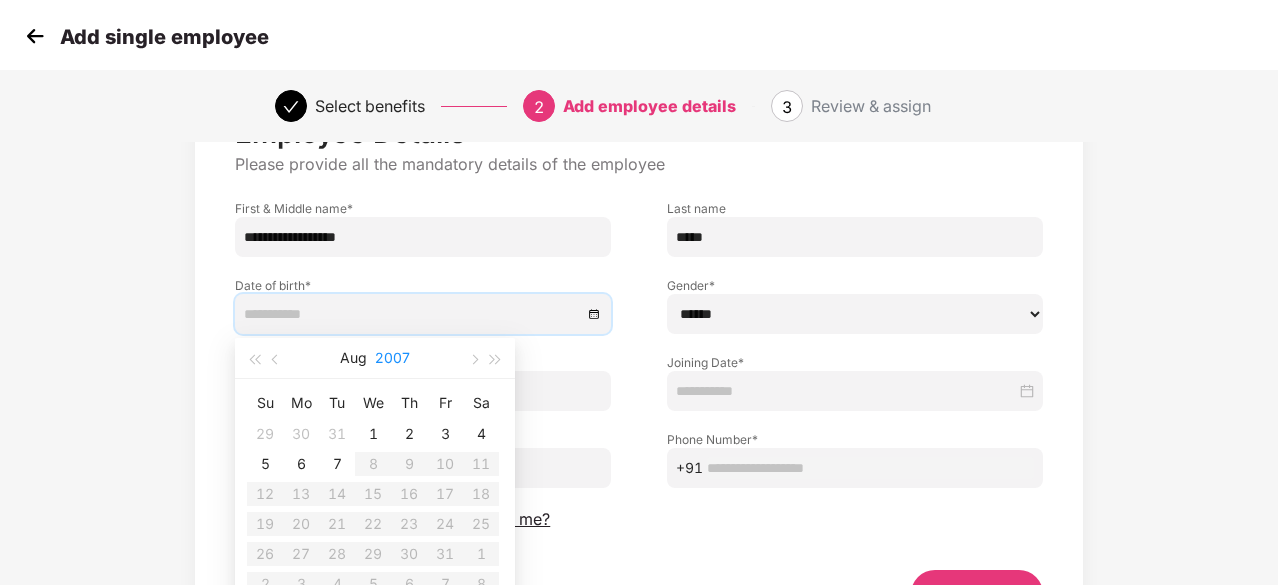 scroll, scrollTop: 94, scrollLeft: 0, axis: vertical 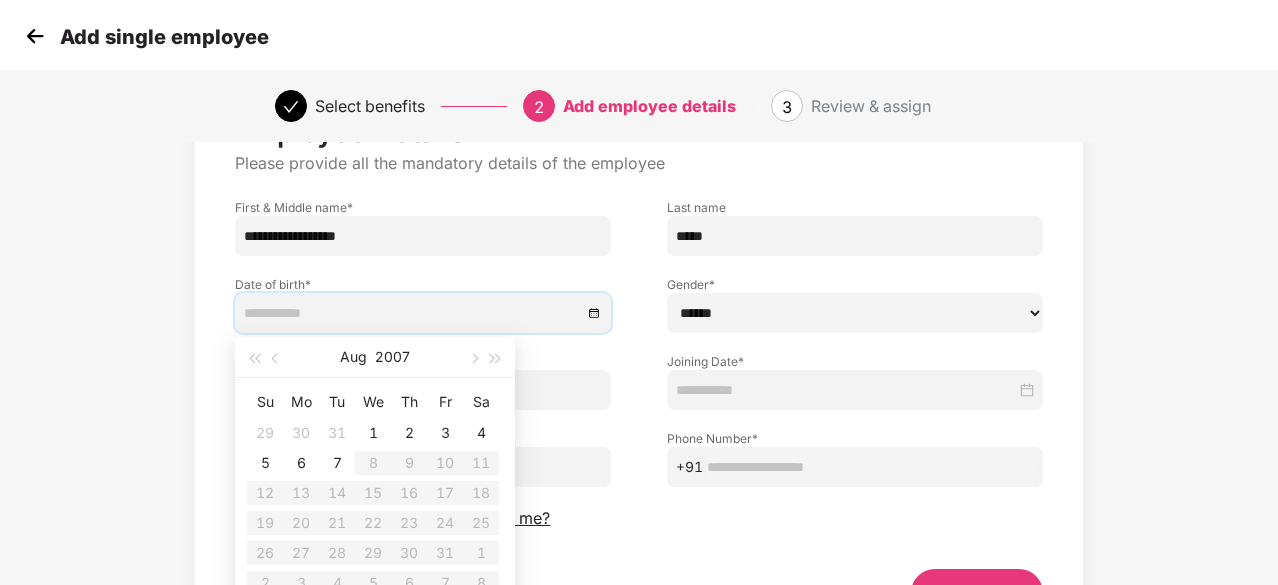 type on "**********" 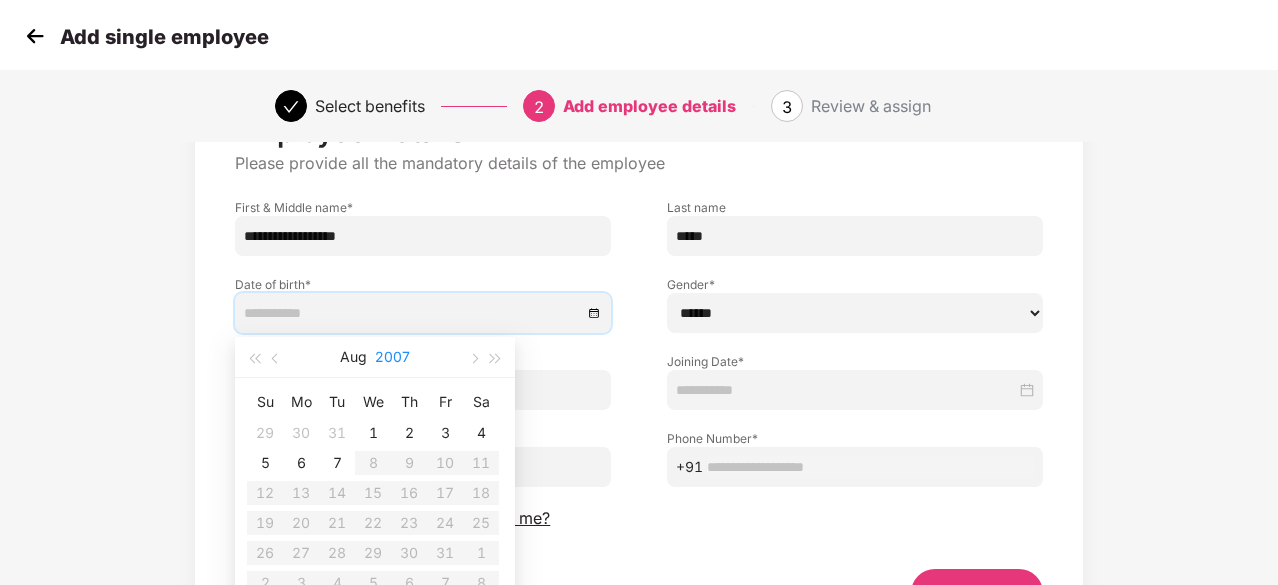 click on "2007" at bounding box center (392, 357) 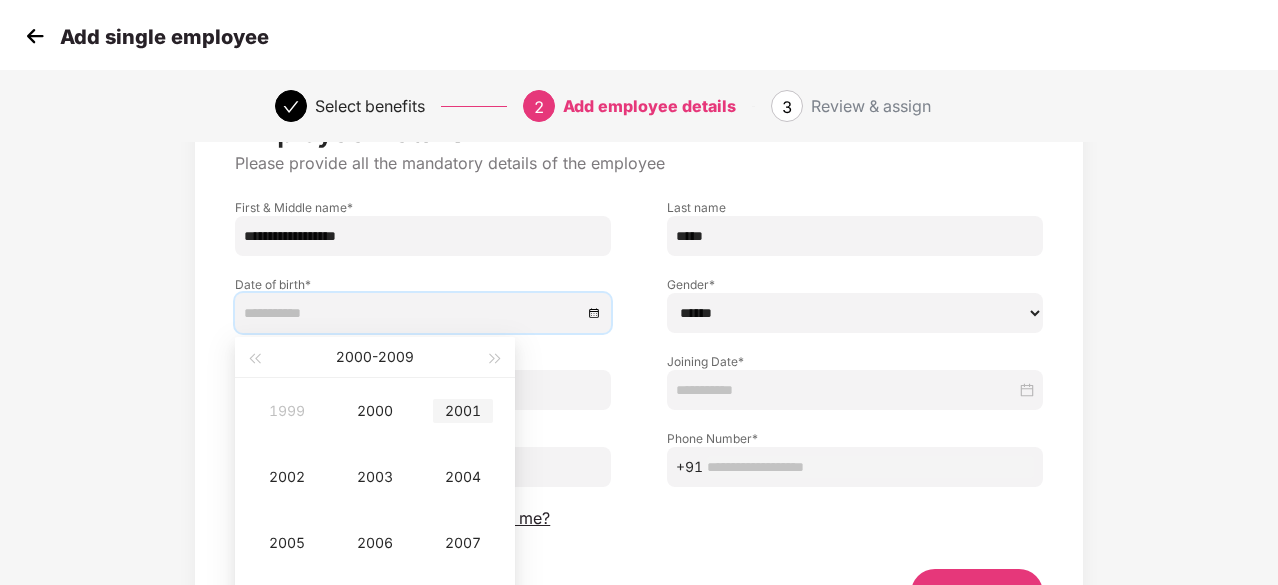type on "**********" 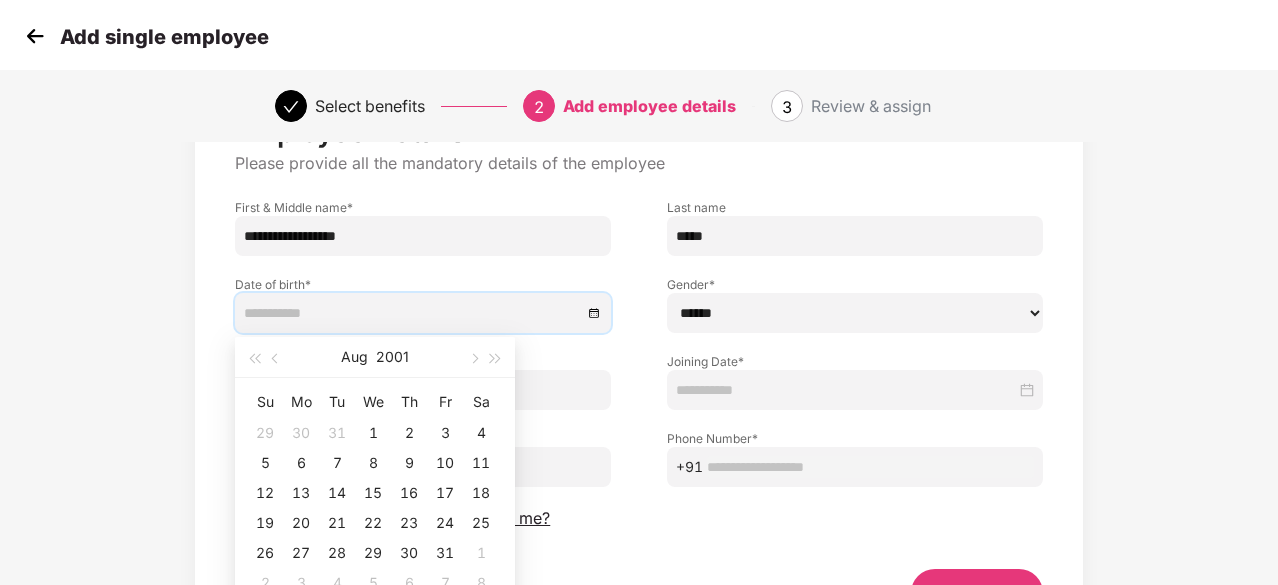 type on "**********" 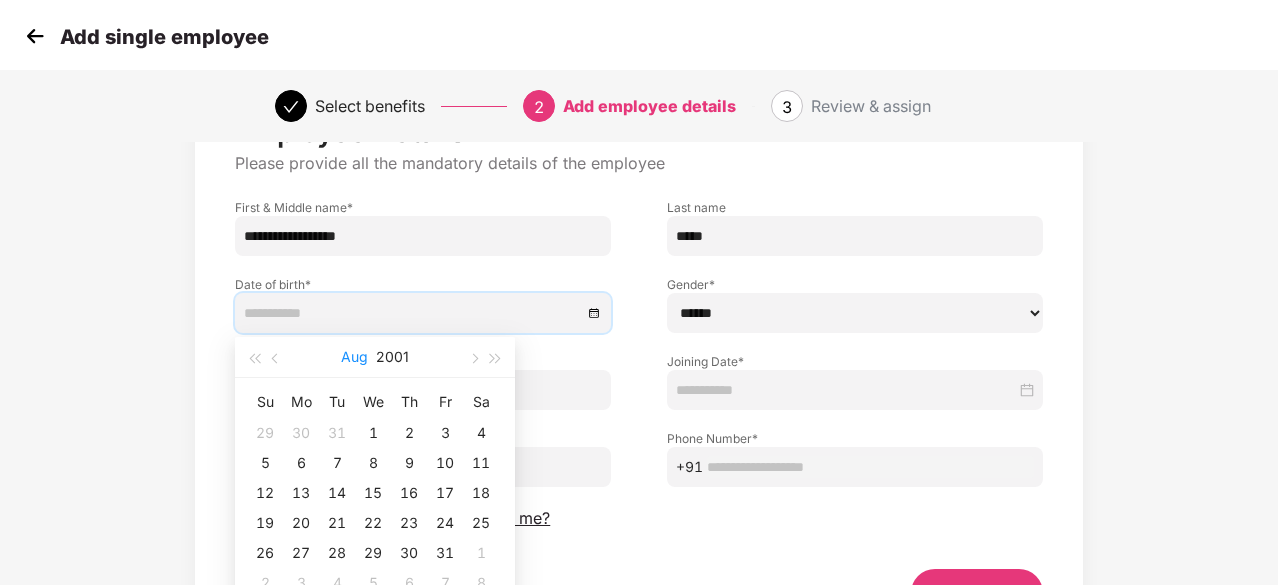 click on "Aug" at bounding box center [354, 357] 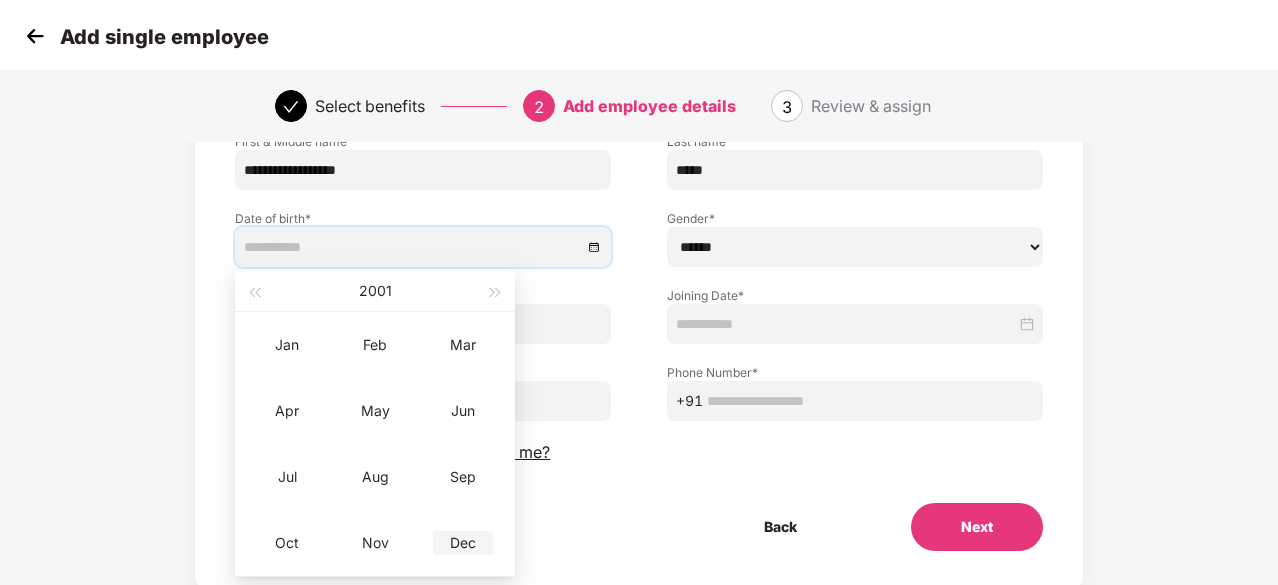 scroll, scrollTop: 158, scrollLeft: 0, axis: vertical 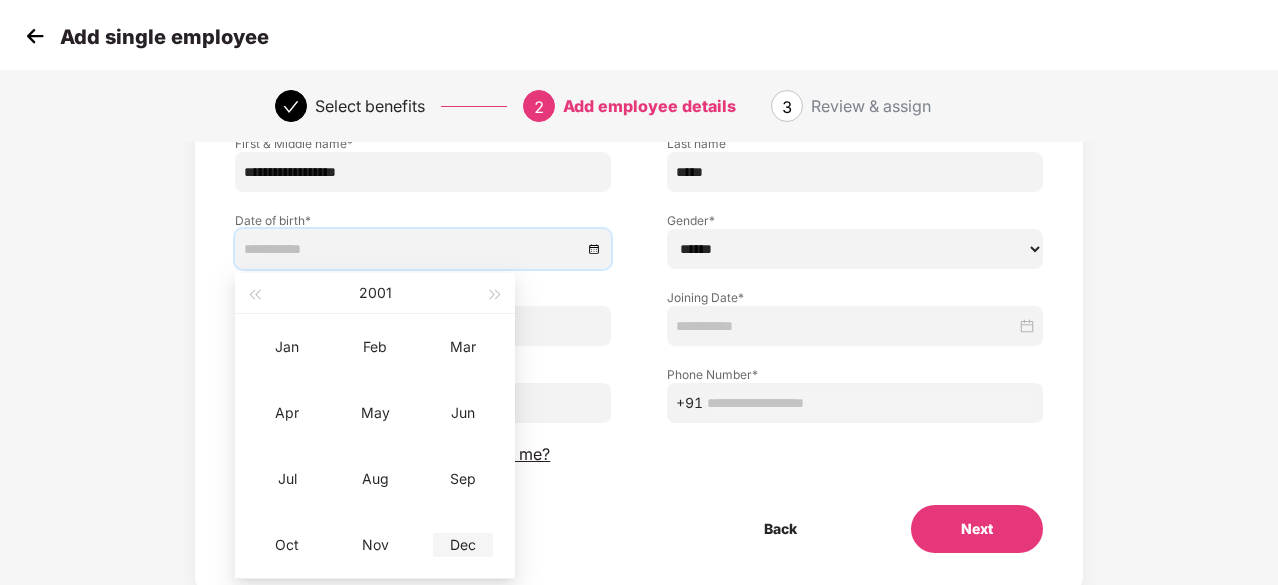 type on "**********" 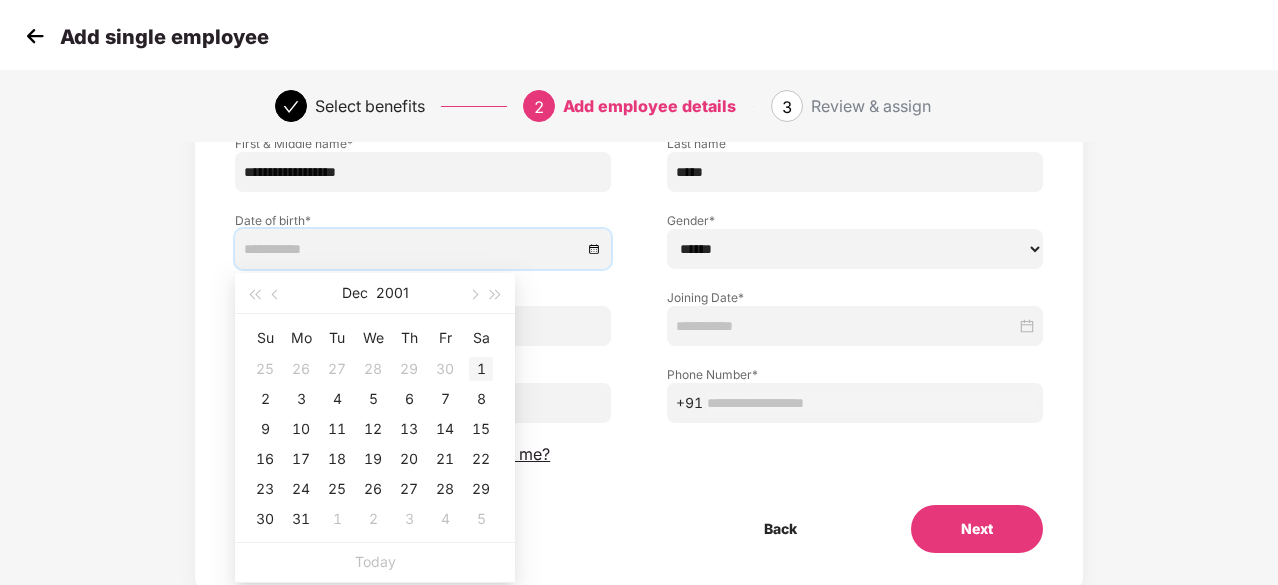 type on "**********" 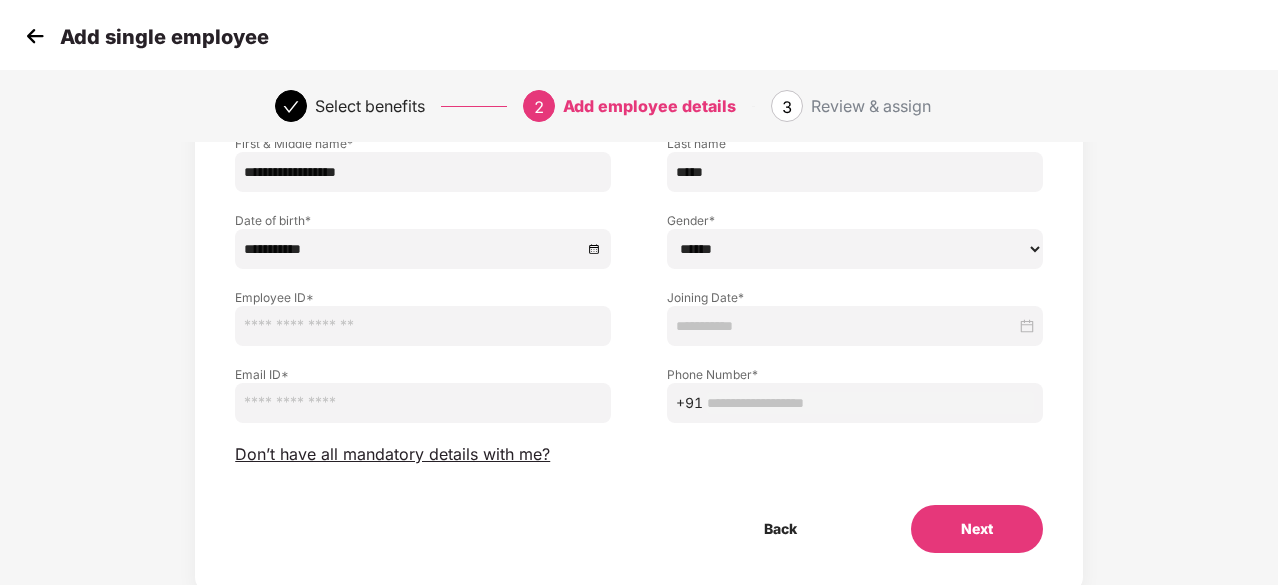 click on "****** **** ******" at bounding box center (855, 249) 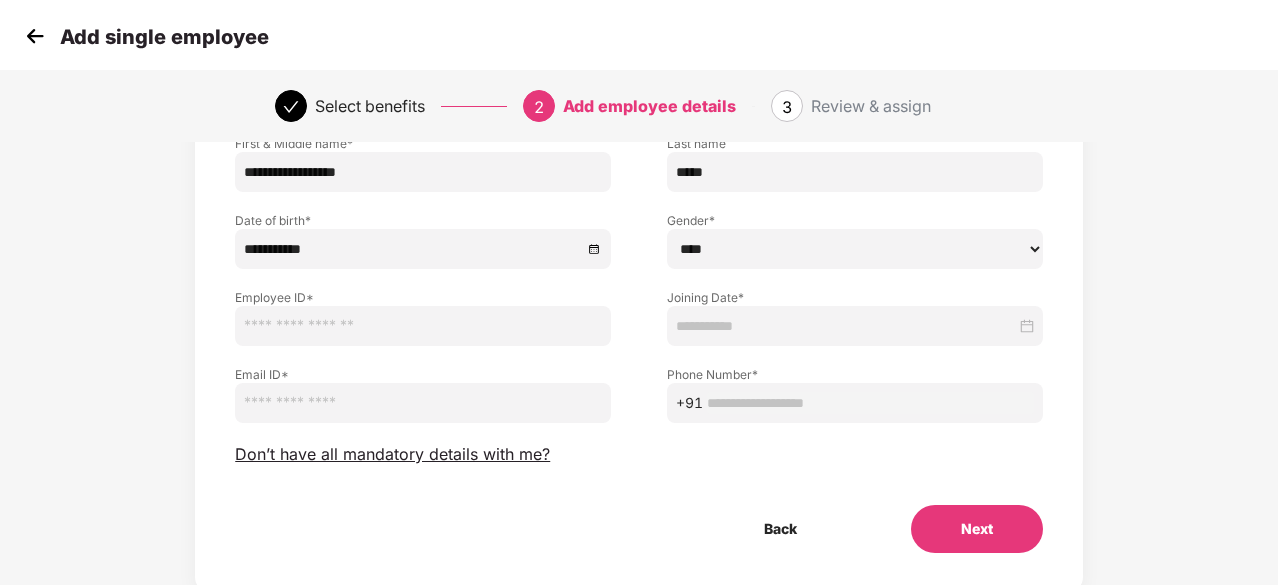 click on "****** **** ******" at bounding box center (855, 249) 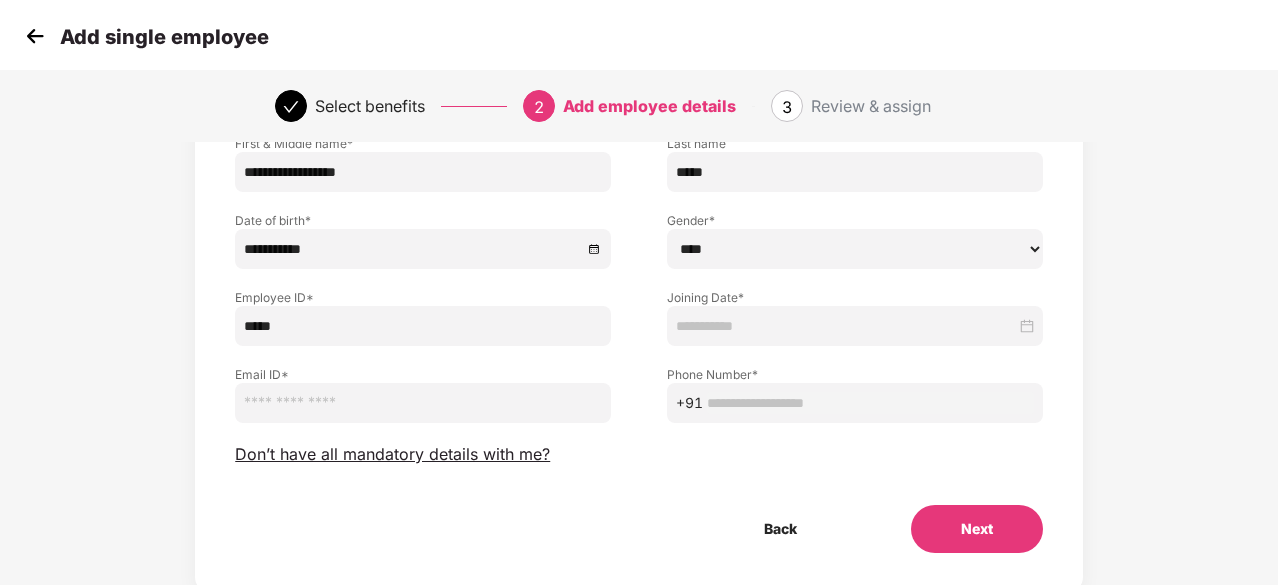 type on "*****" 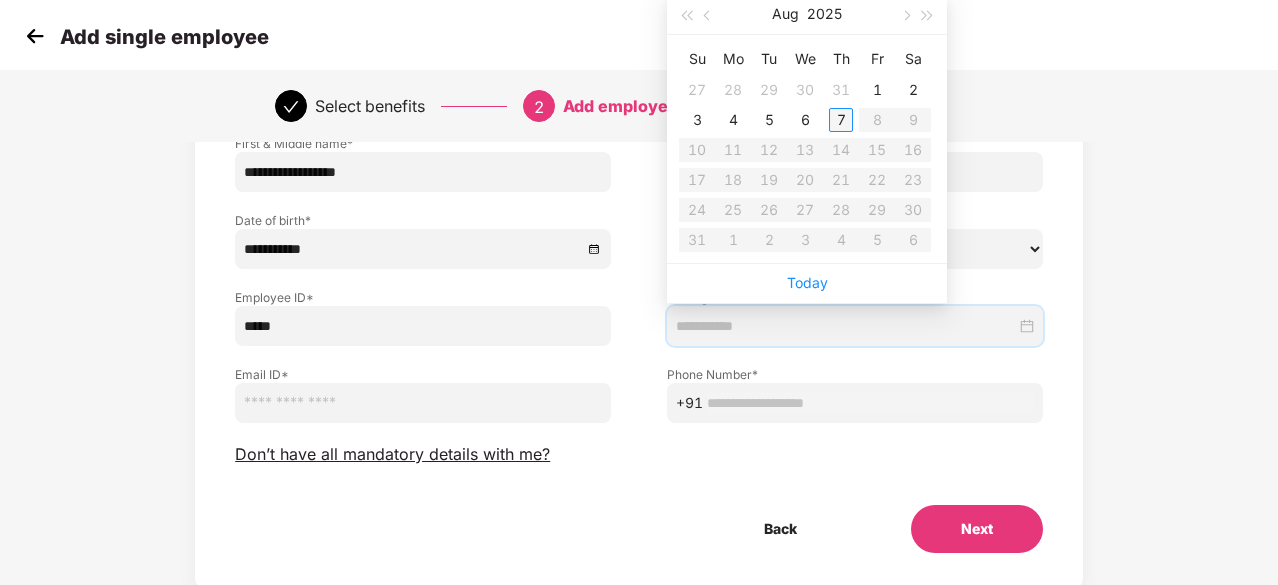type on "**********" 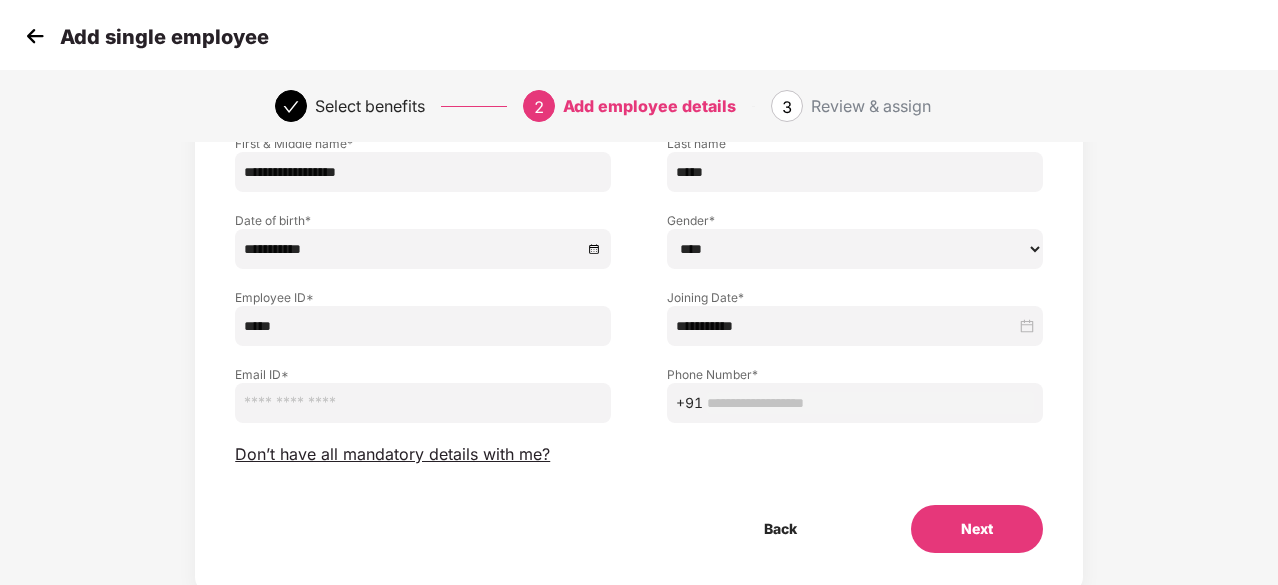 click at bounding box center [423, 403] 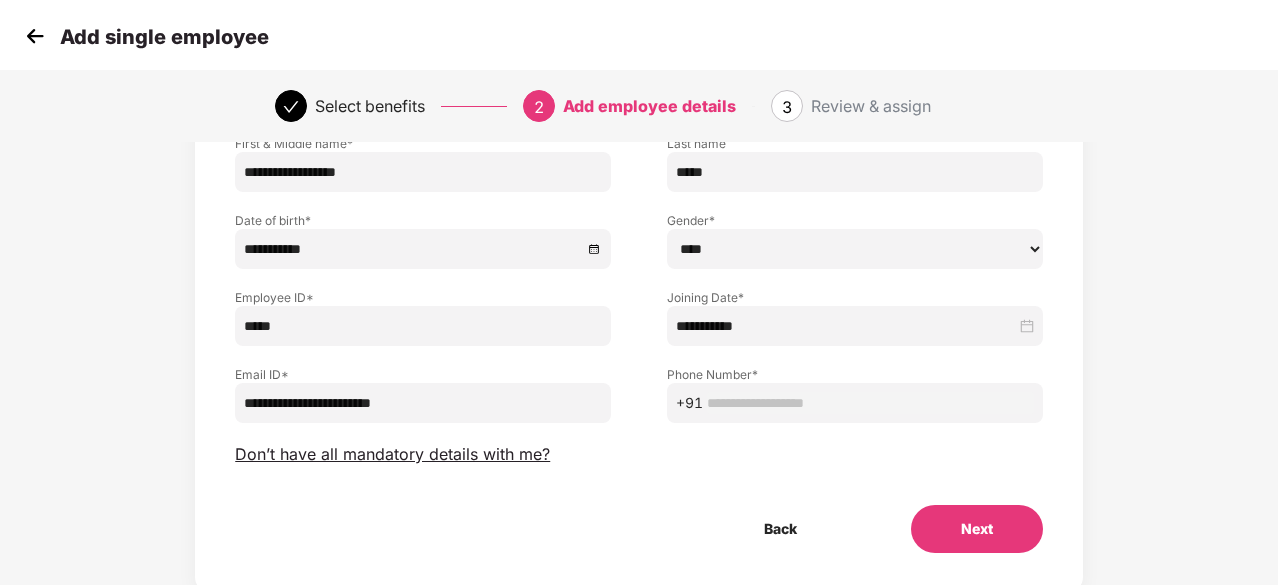 type on "**********" 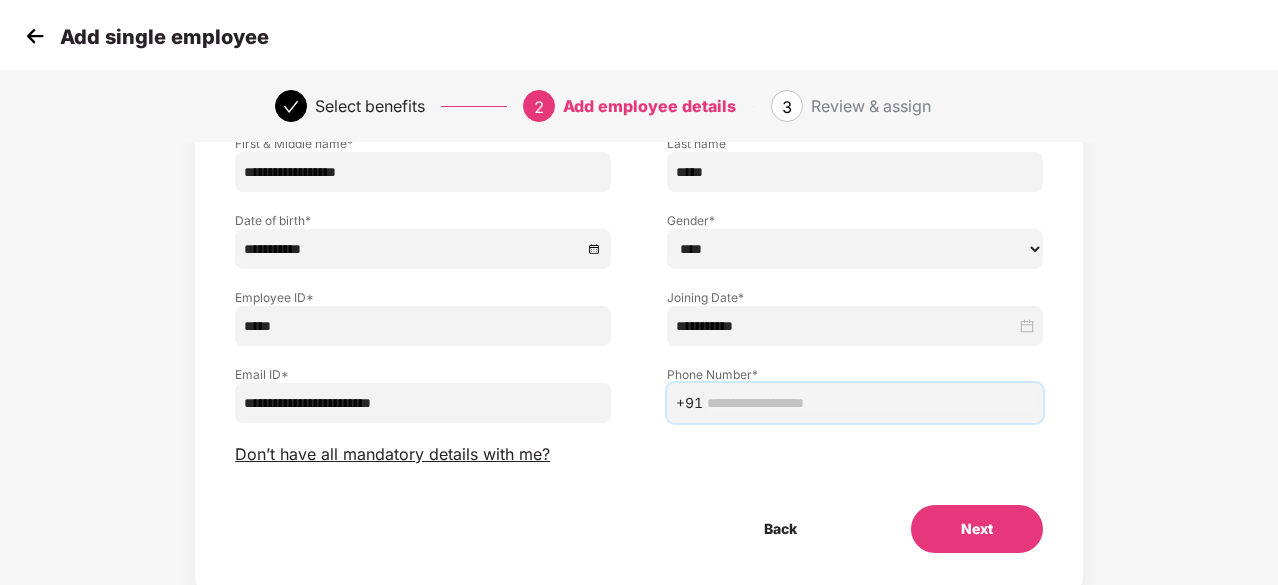 click at bounding box center [870, 403] 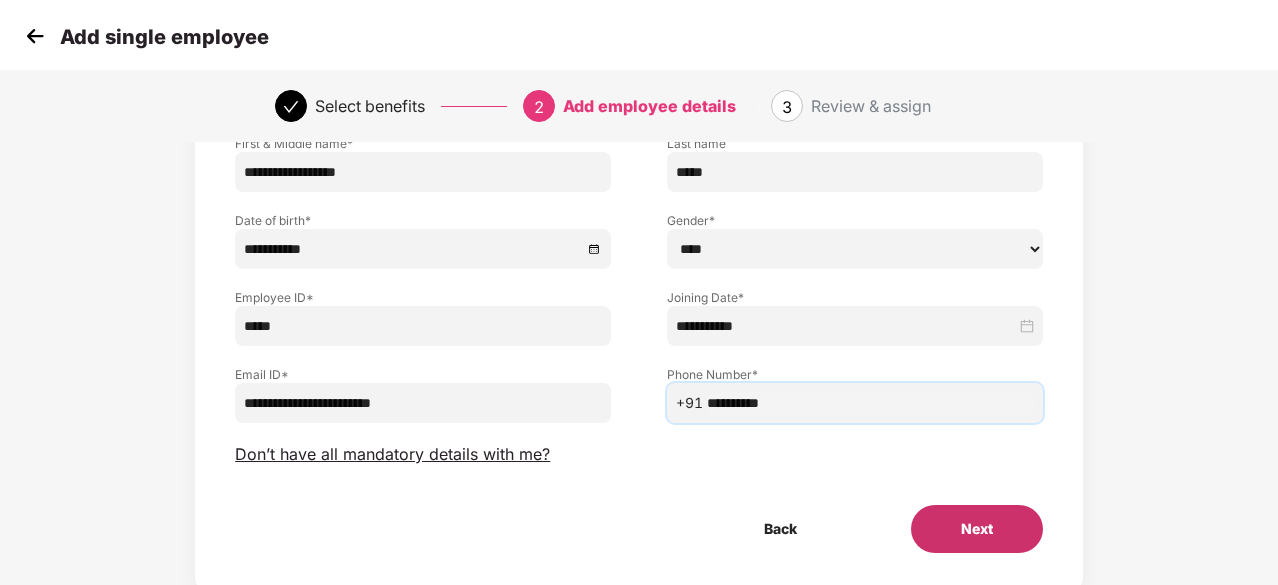 type on "**********" 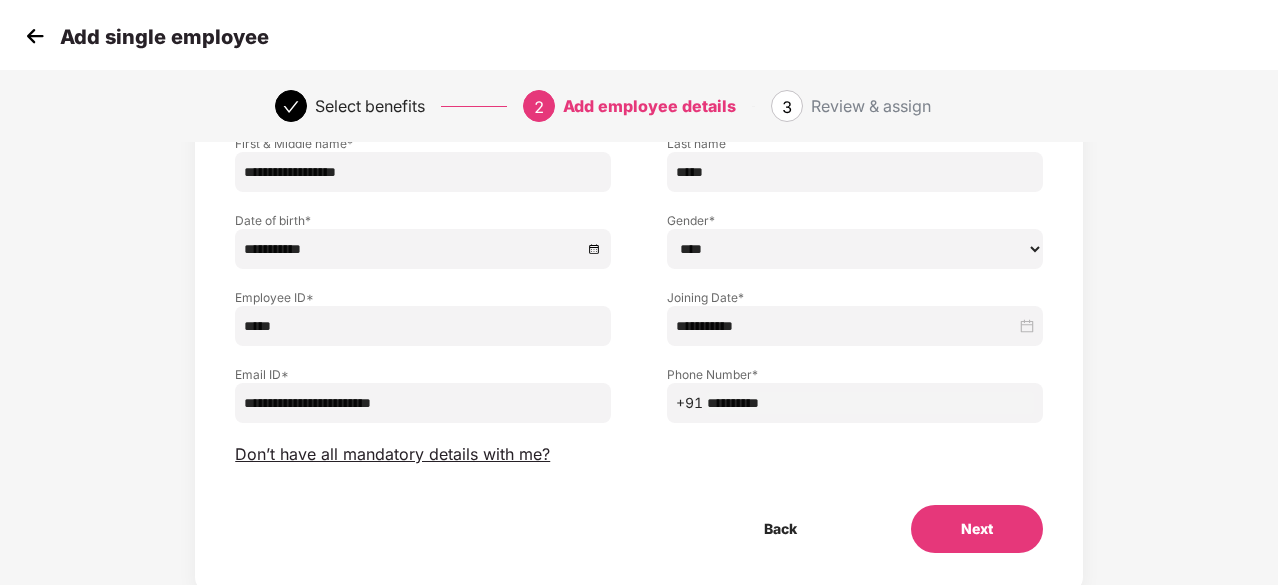 click on "Next" at bounding box center (977, 529) 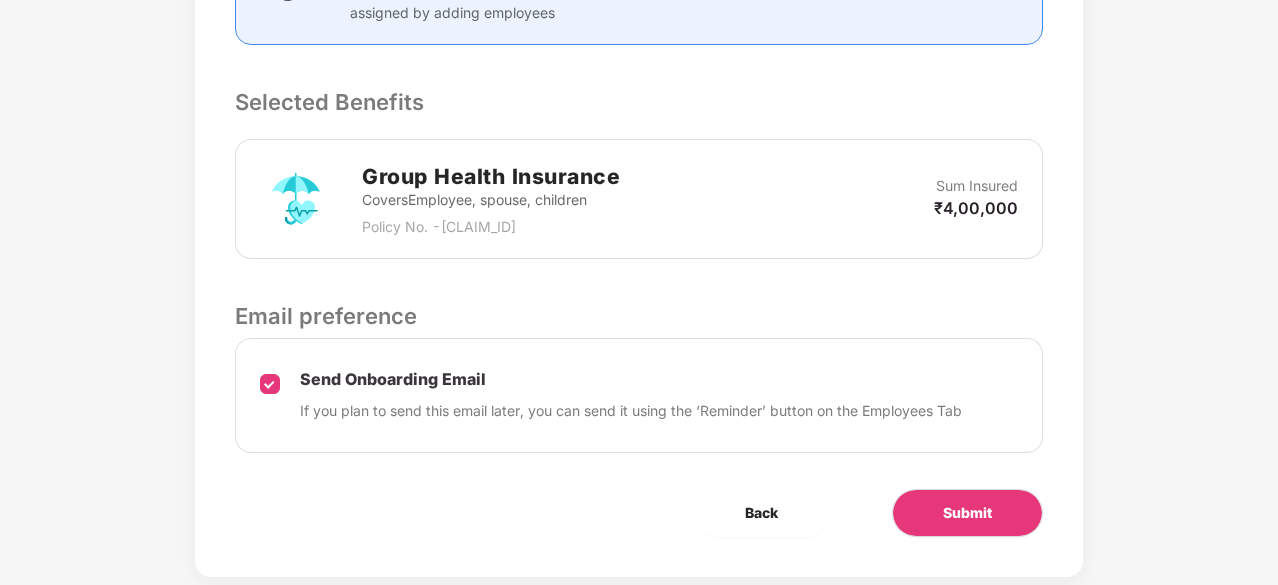 scroll, scrollTop: 621, scrollLeft: 0, axis: vertical 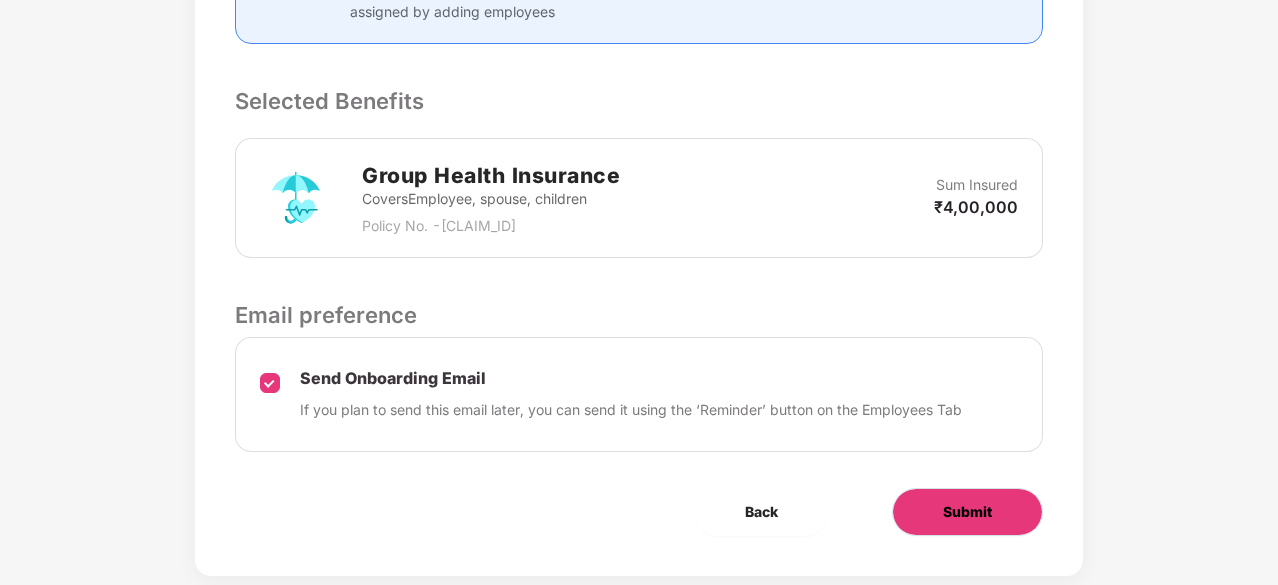 click on "Submit" at bounding box center (967, 512) 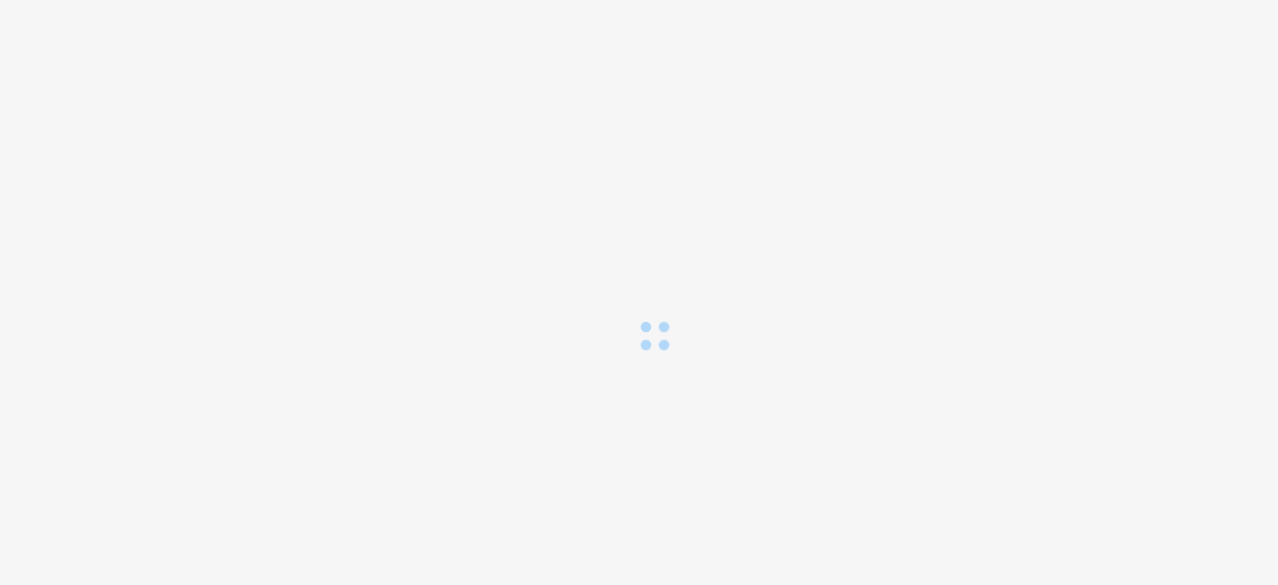 scroll, scrollTop: 0, scrollLeft: 0, axis: both 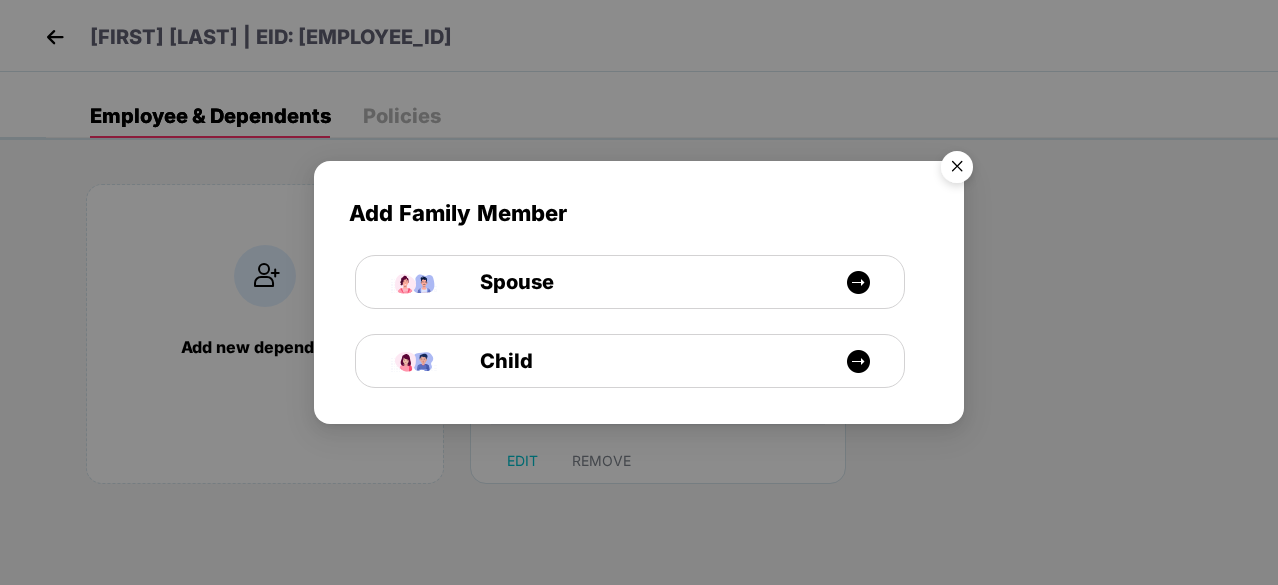 click at bounding box center (957, 170) 